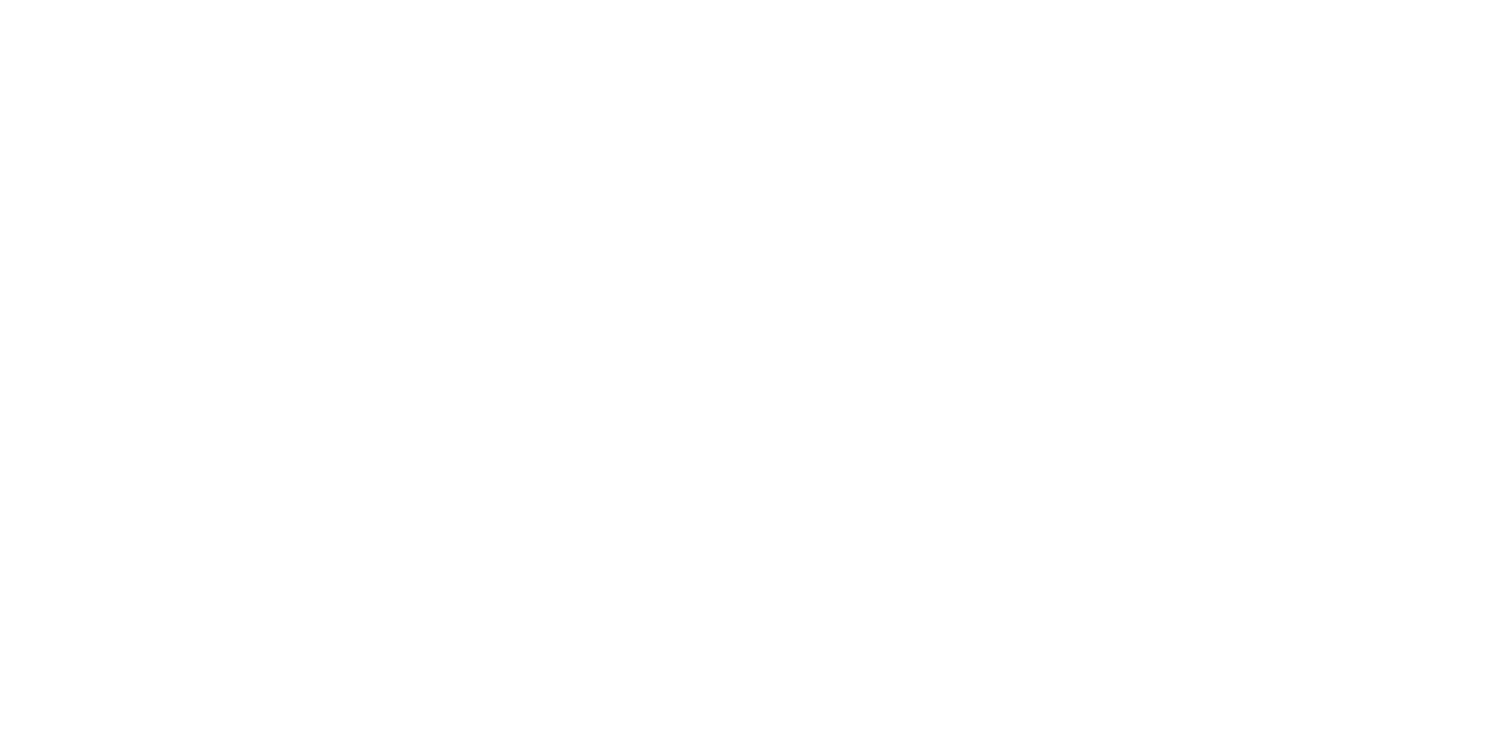 scroll, scrollTop: 0, scrollLeft: 0, axis: both 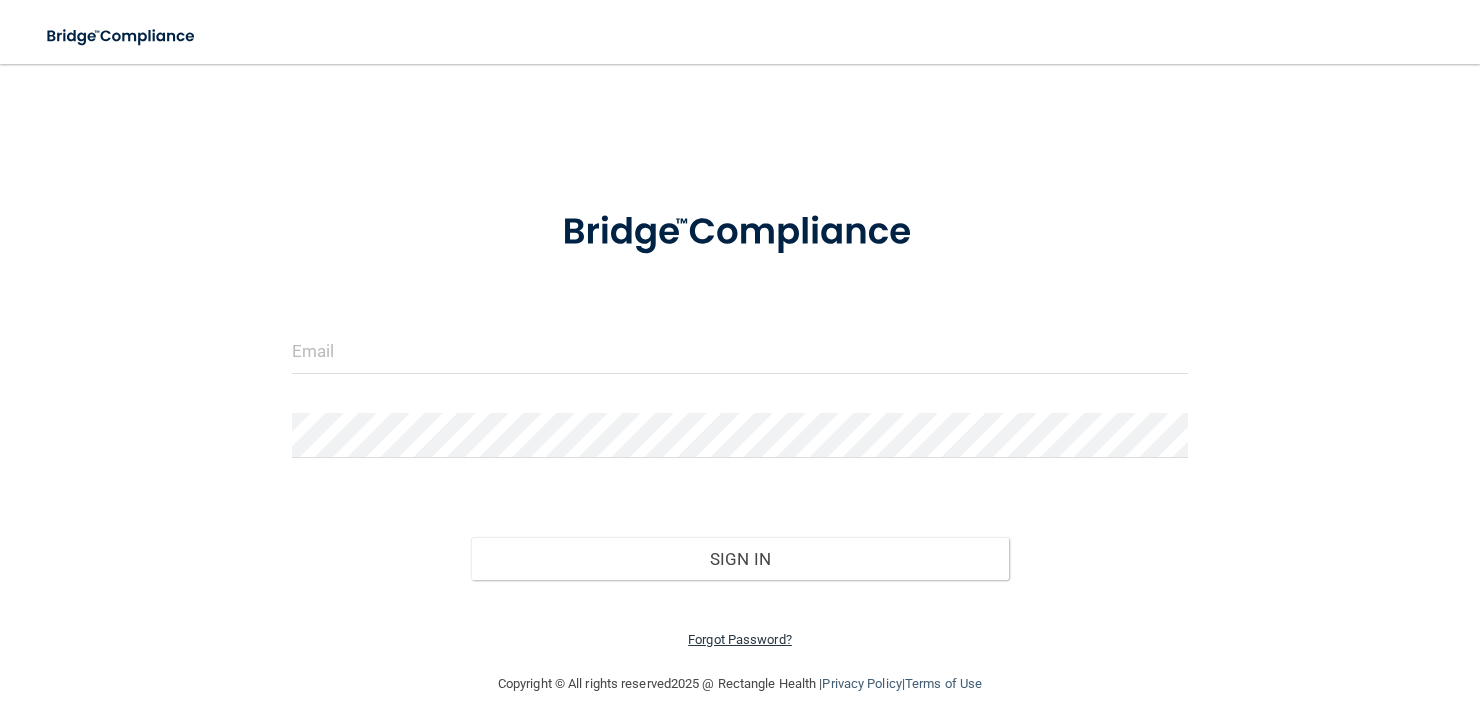 click on "Forgot Password?" at bounding box center [740, 639] 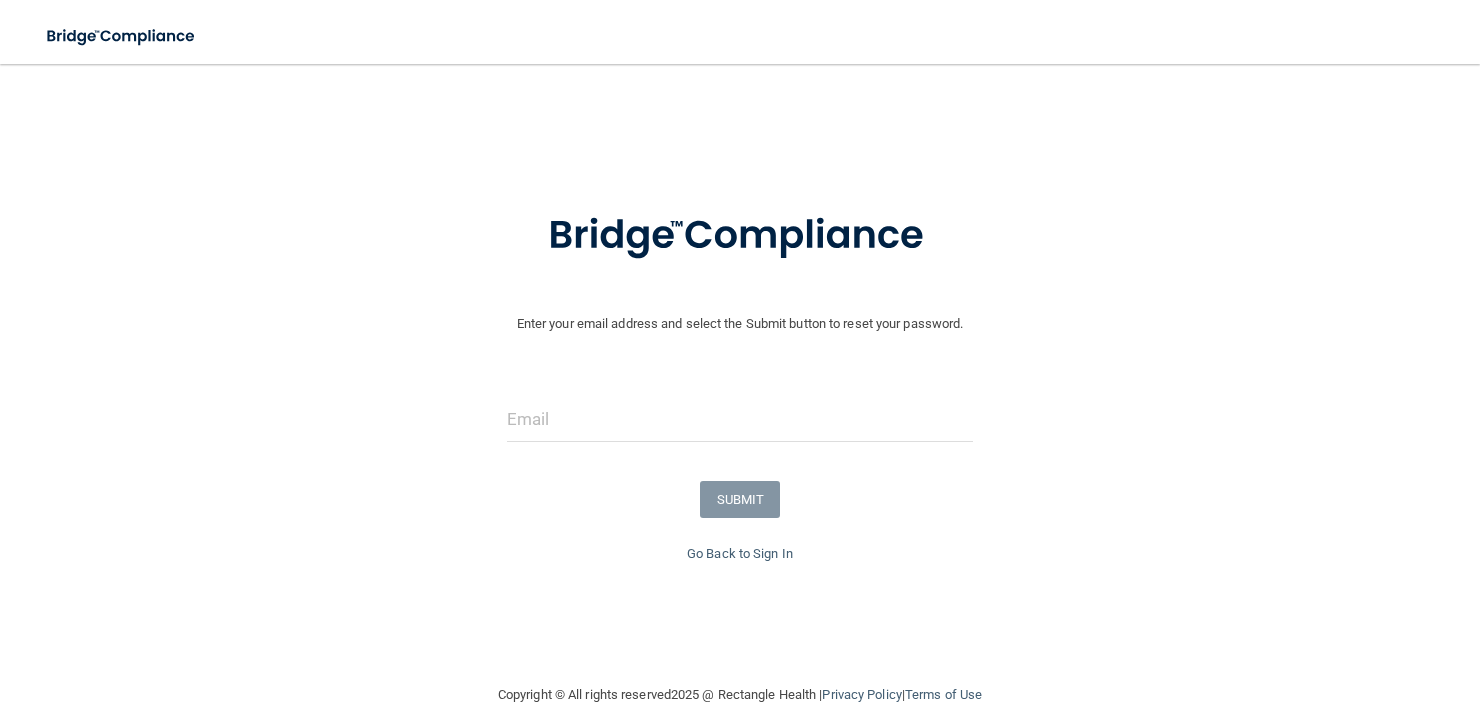 click on "Enter your email address and select the Submit button to reset your password.                                   SUBMIT" at bounding box center [740, 363] 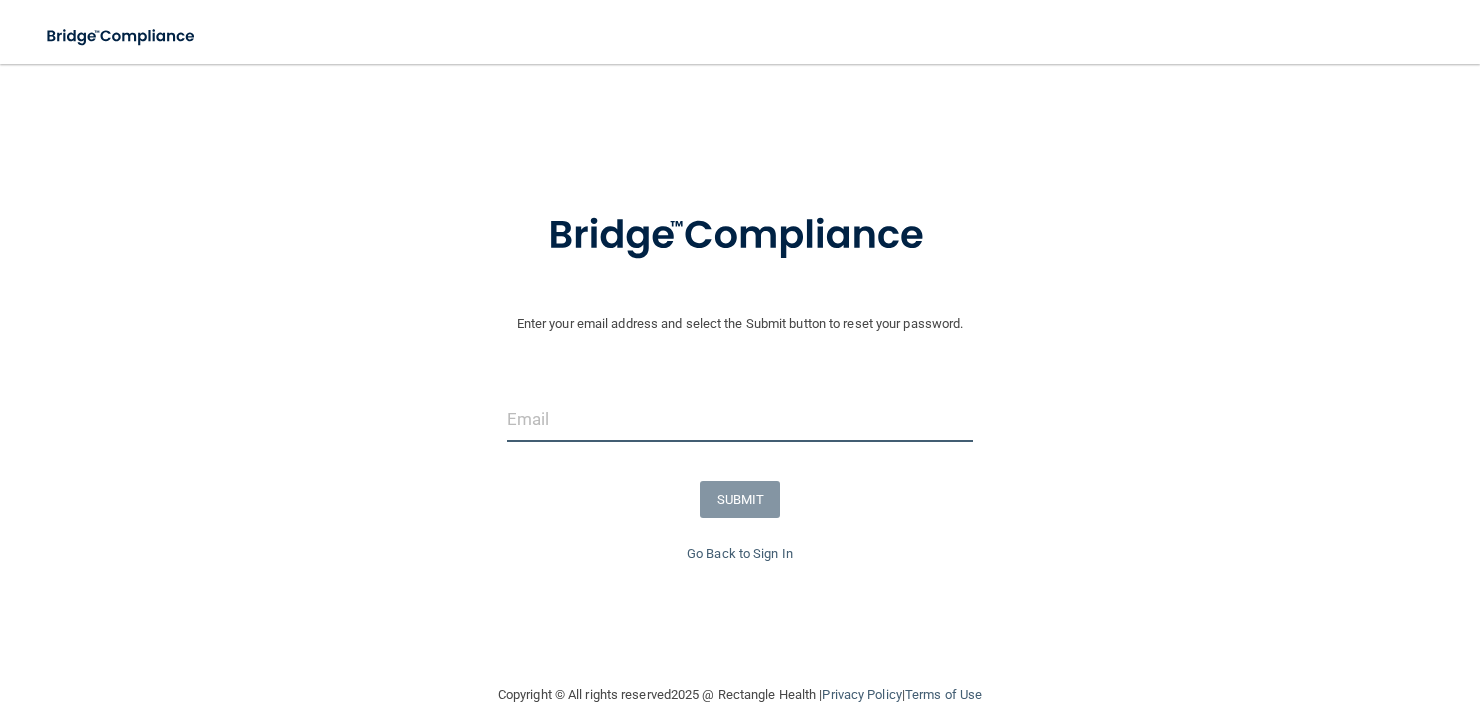 click at bounding box center (740, 419) 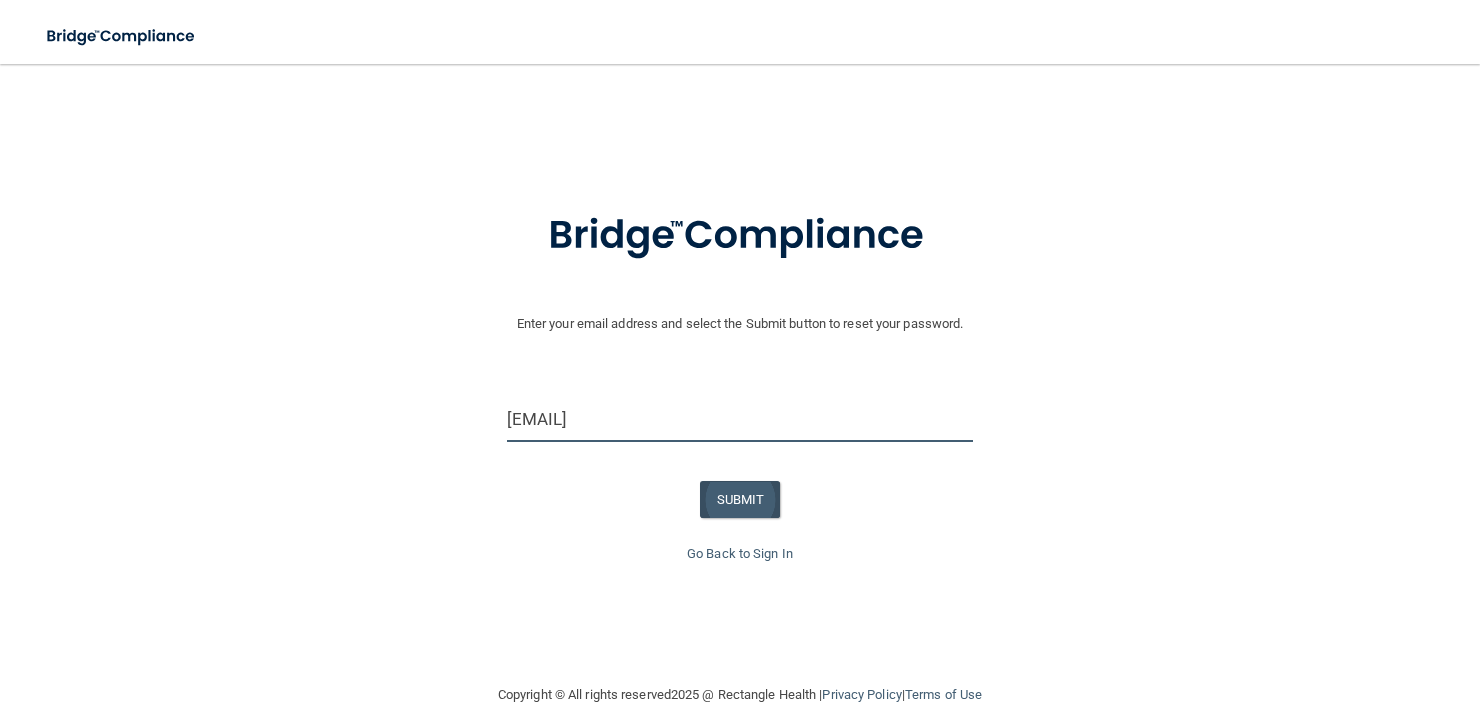 type on "[EMAIL]" 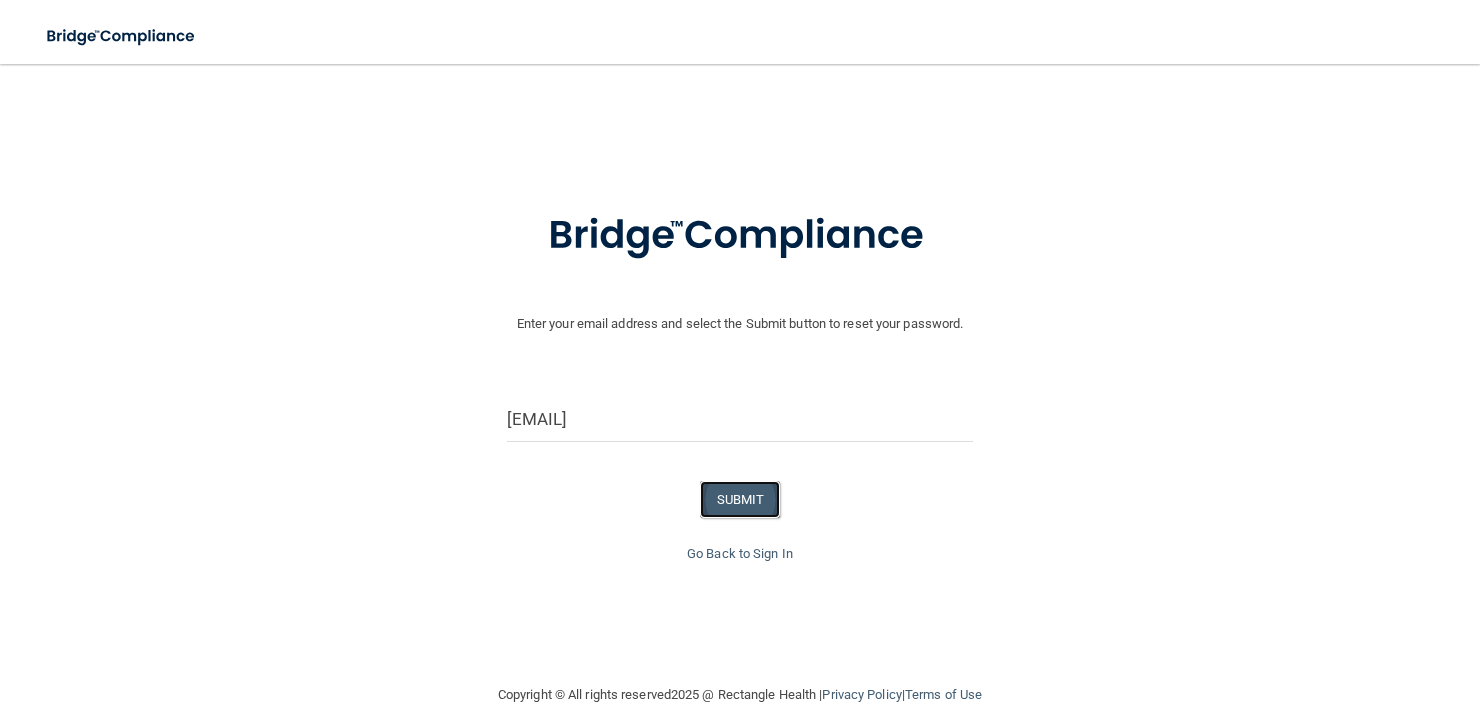 click on "SUBMIT" at bounding box center [740, 499] 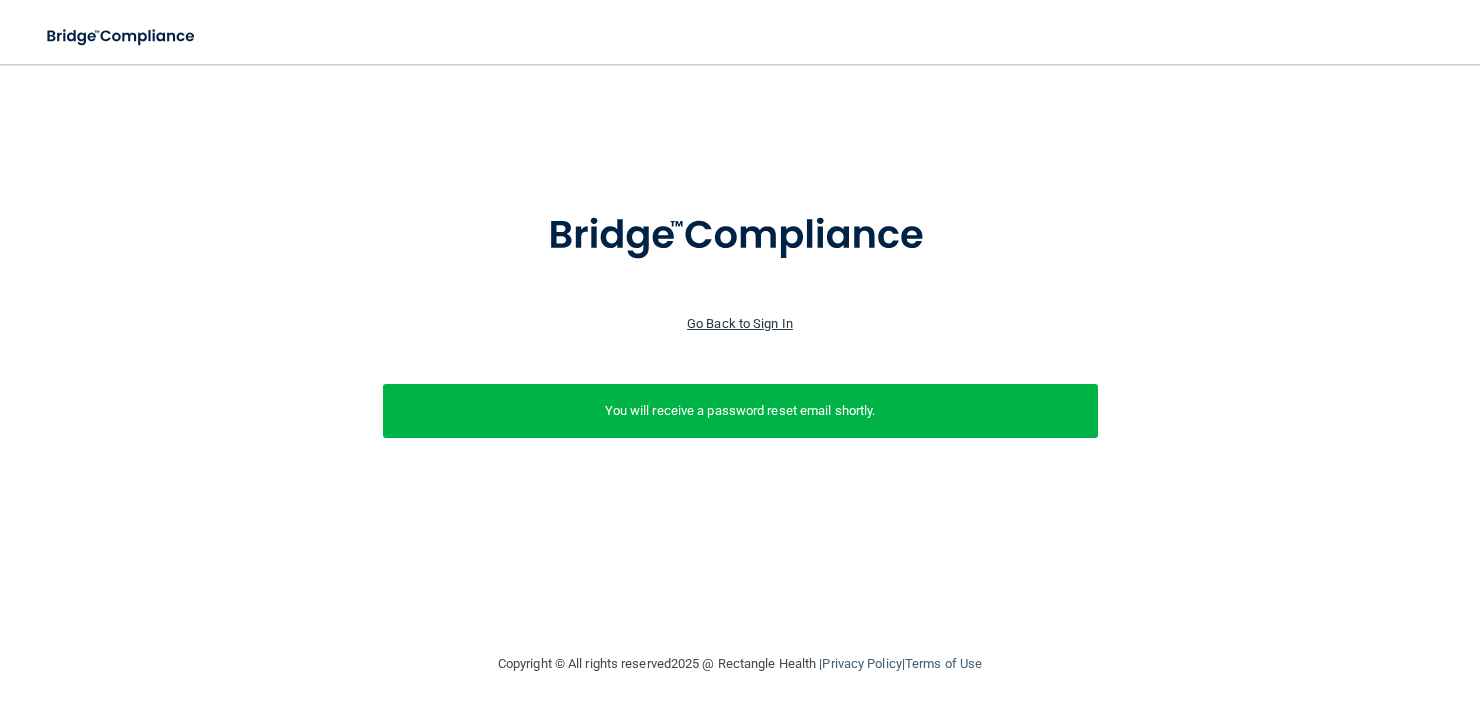 click on "Go Back to Sign In" at bounding box center [740, 323] 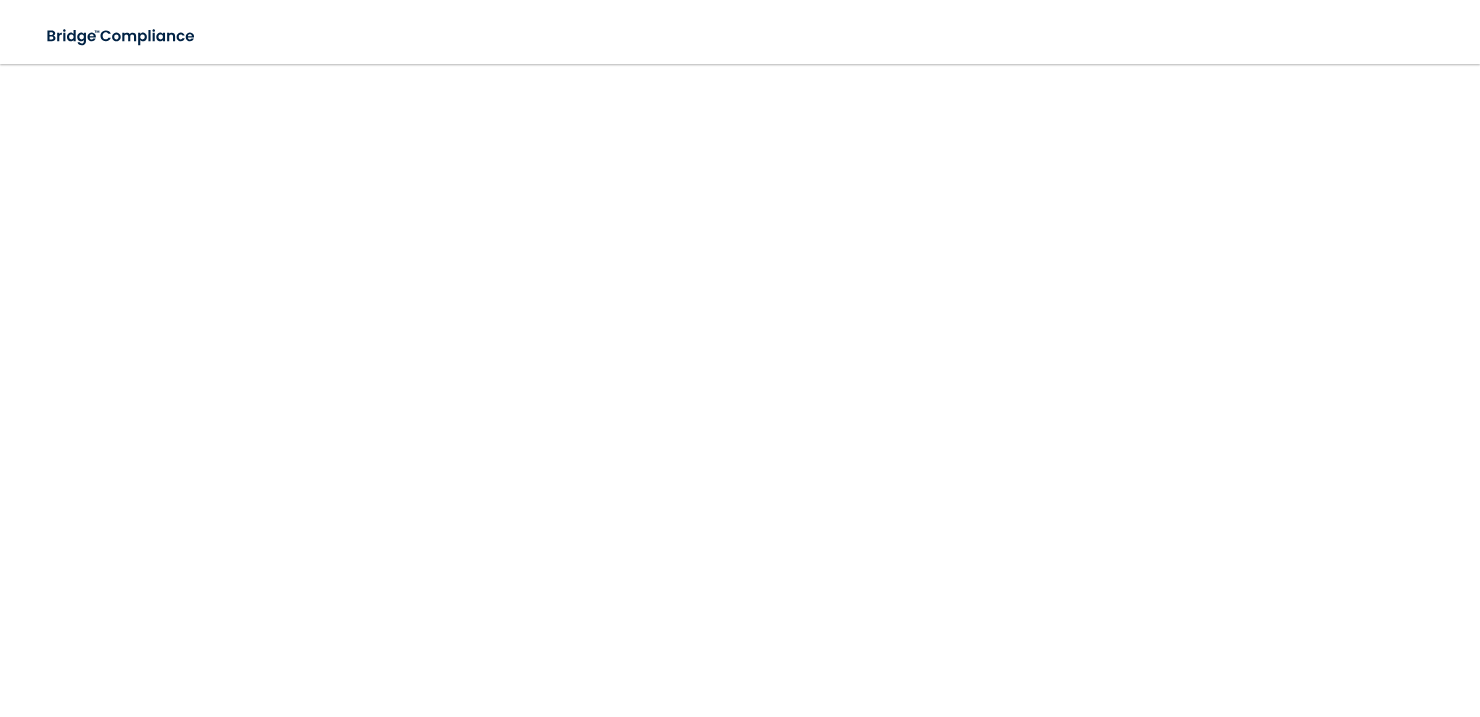 scroll, scrollTop: 0, scrollLeft: 0, axis: both 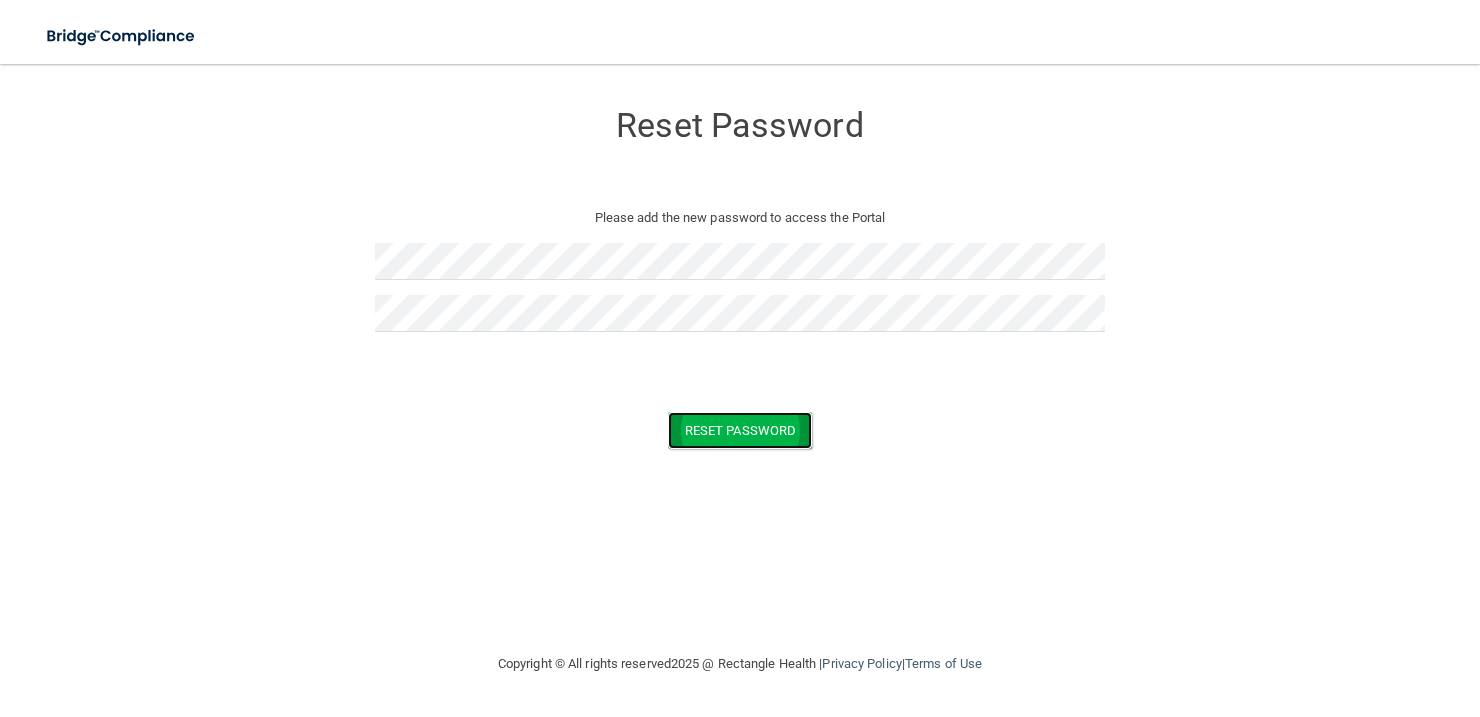 click on "Reset Password" at bounding box center [740, 430] 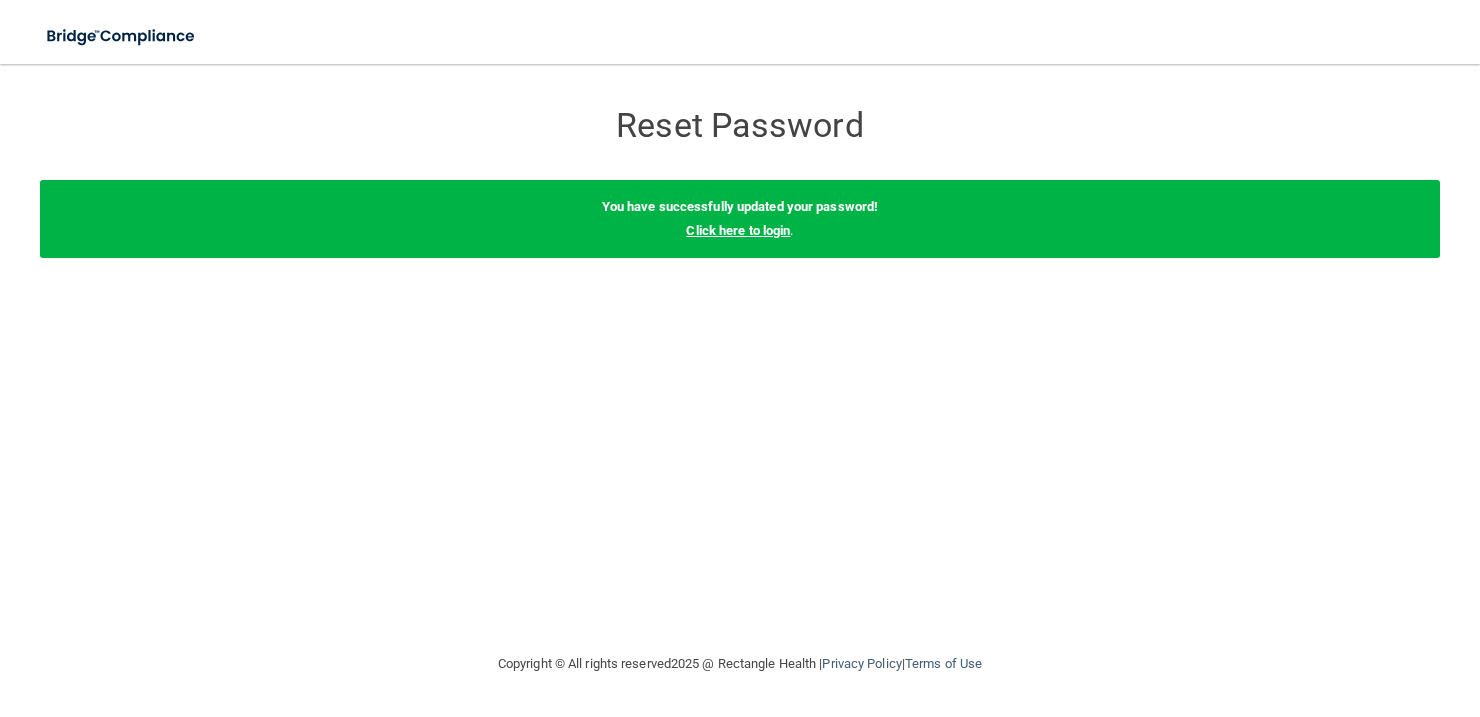 click on "Click here to login" at bounding box center [738, 230] 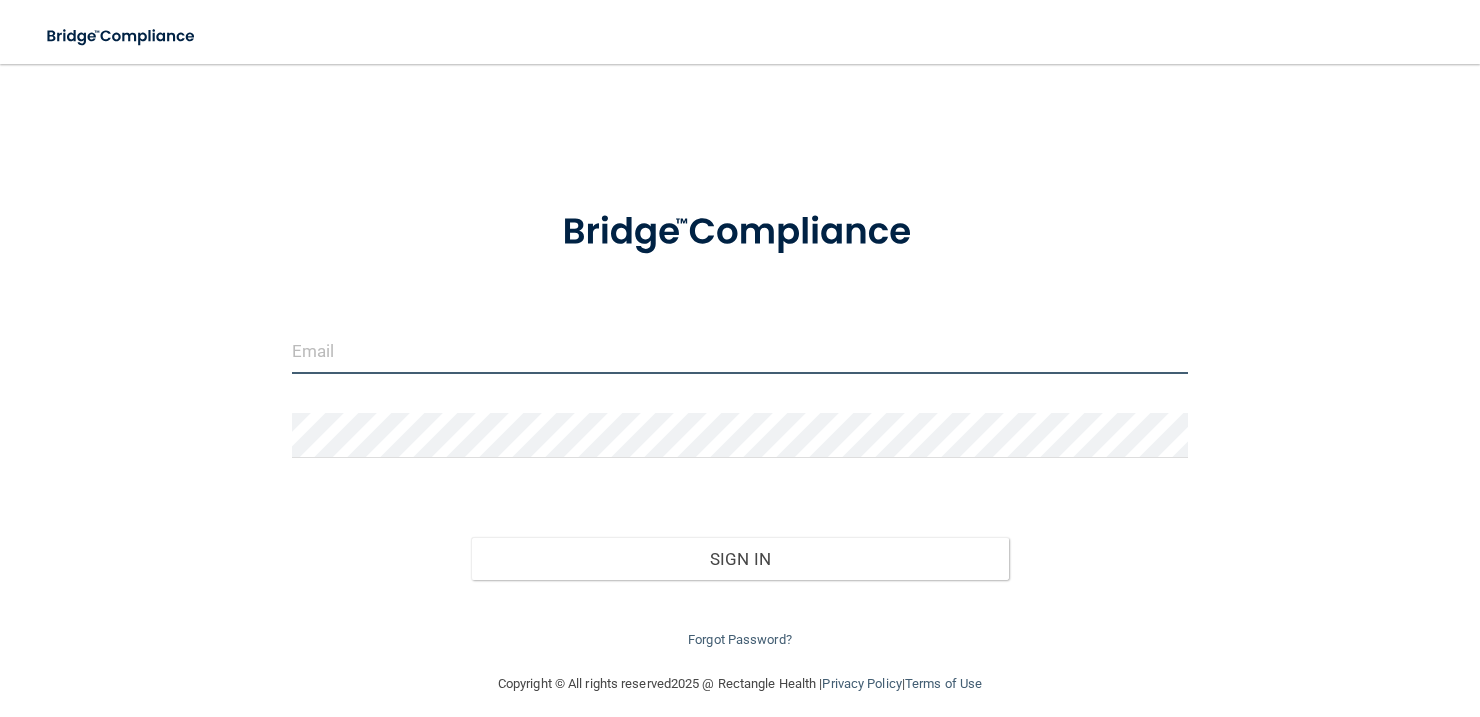 click at bounding box center (740, 351) 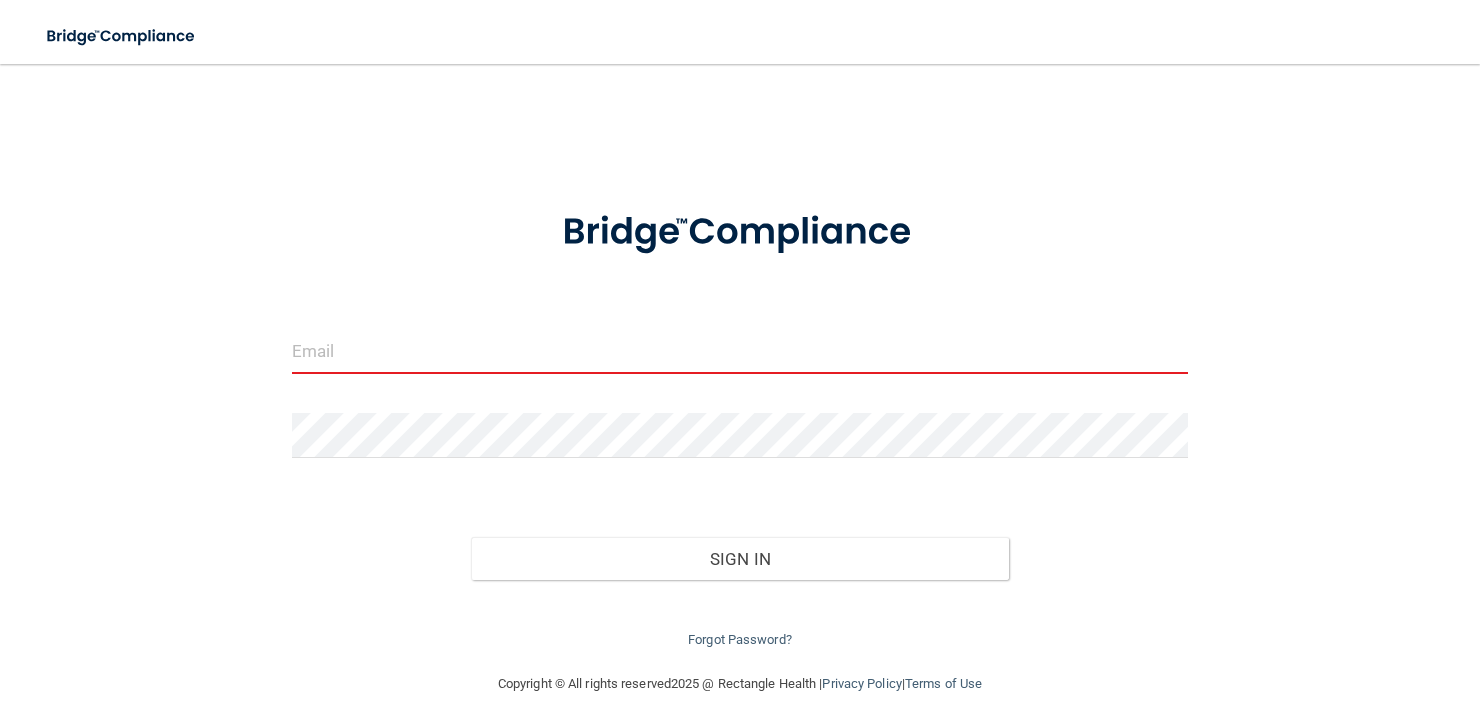 type on "[EMAIL]" 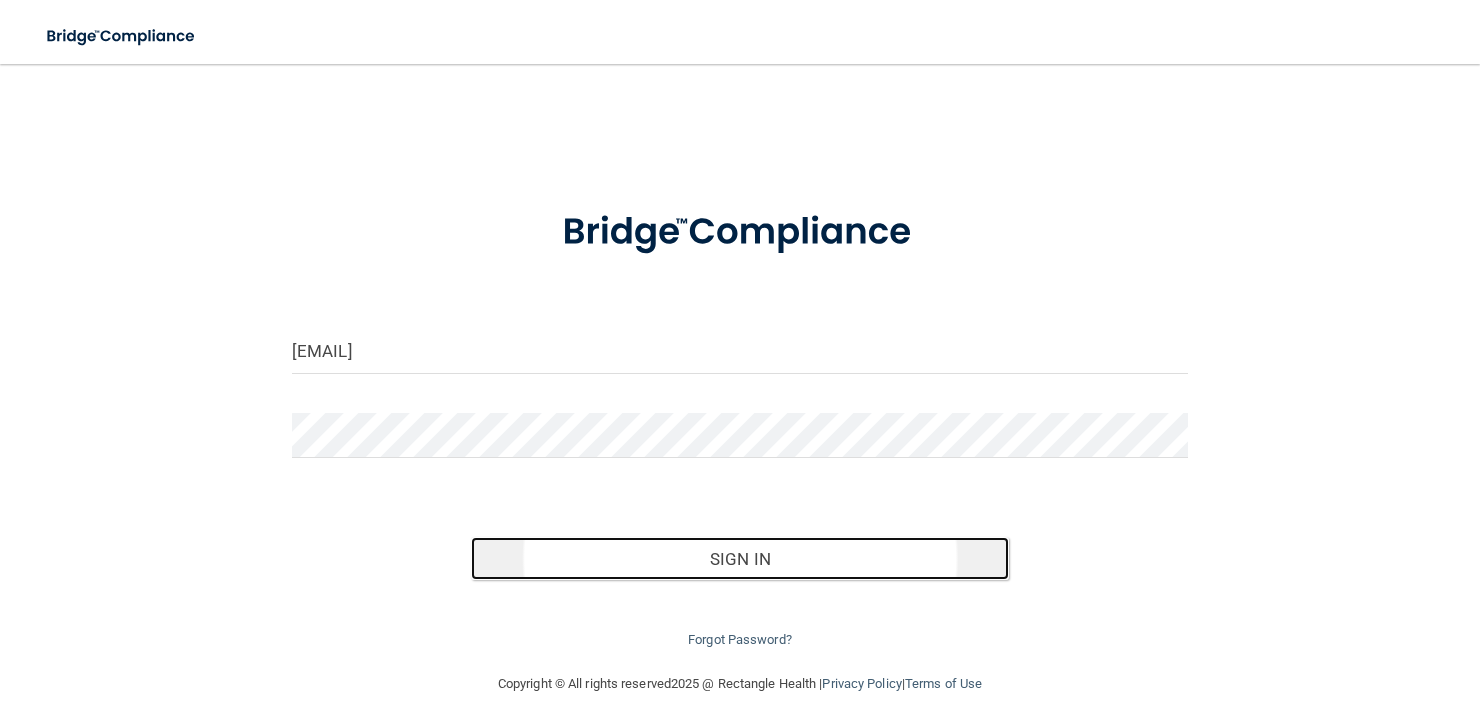 click on "Sign In" at bounding box center [740, 559] 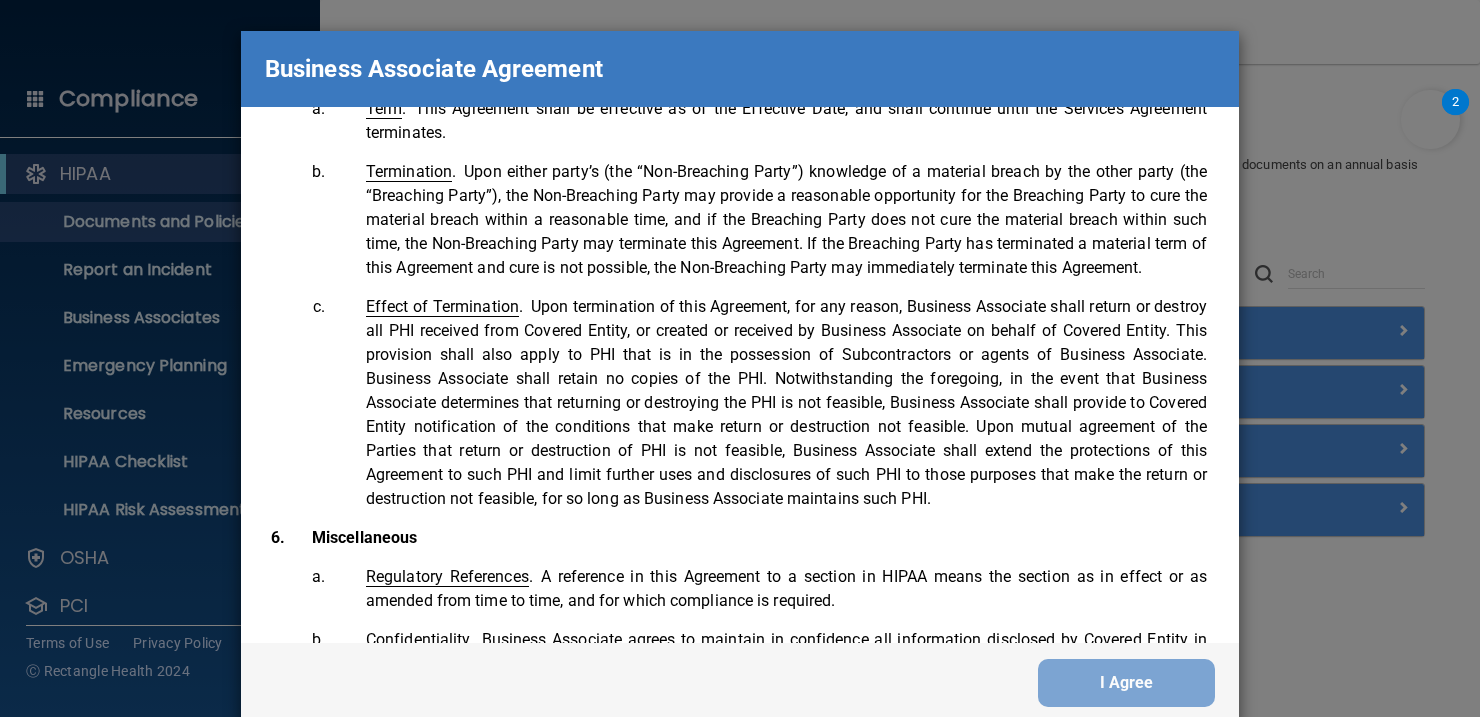 scroll, scrollTop: 3982, scrollLeft: 0, axis: vertical 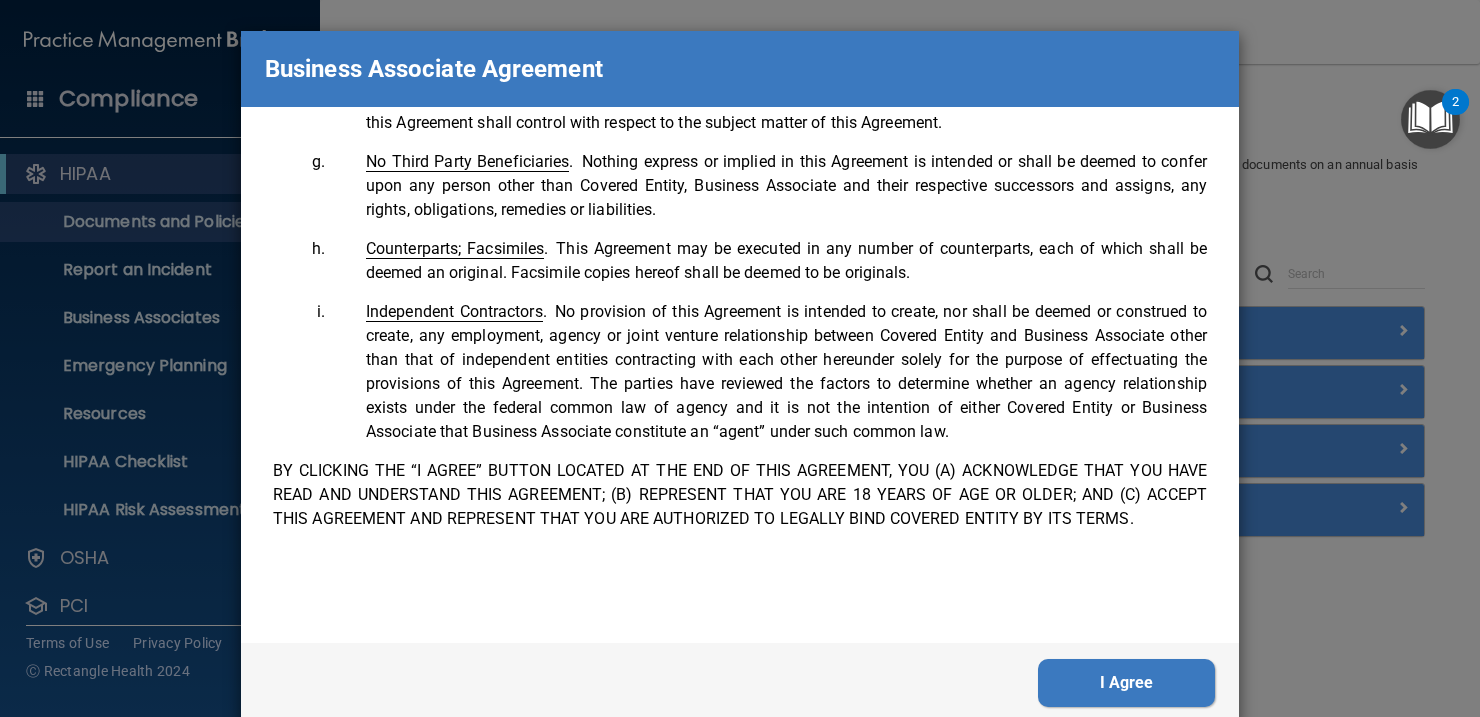 click on "I Agree" at bounding box center (740, 683) 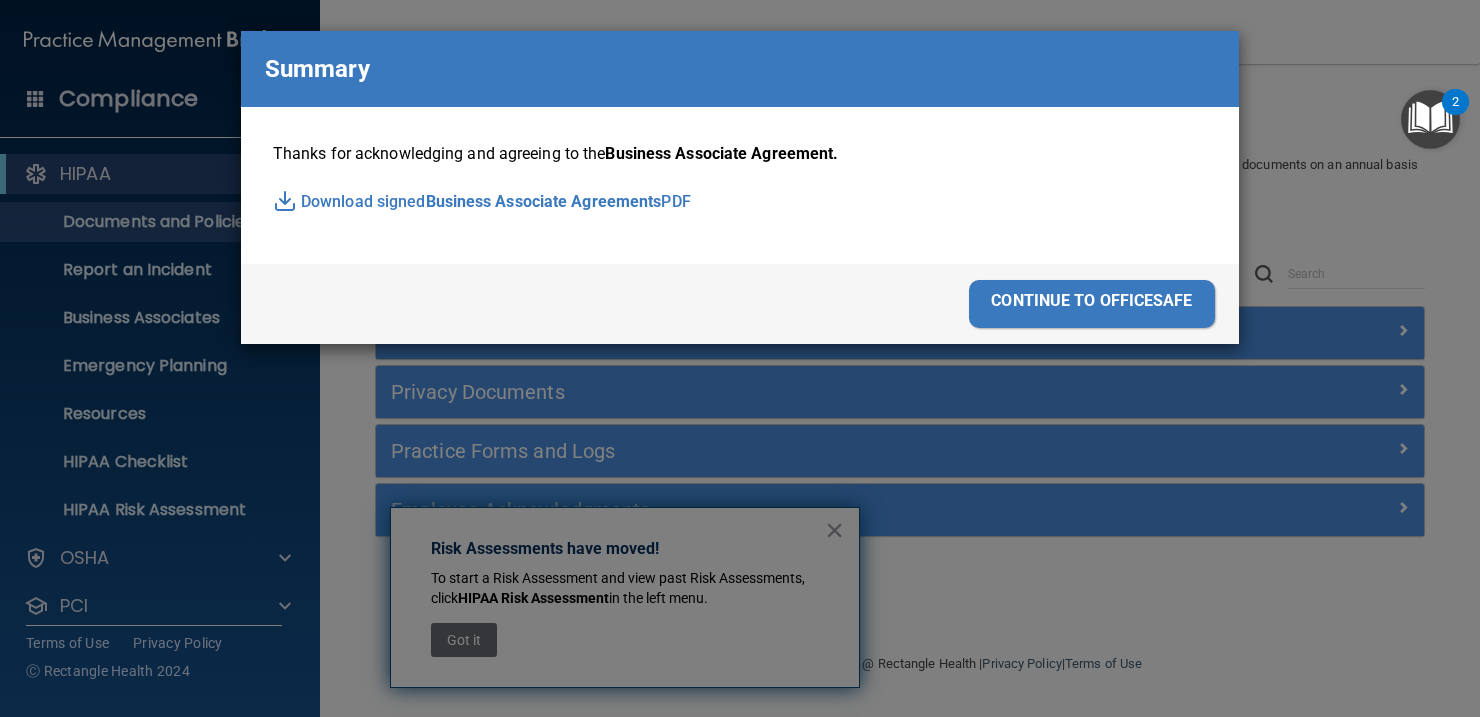 click on "continue to officesafe" at bounding box center (1092, 304) 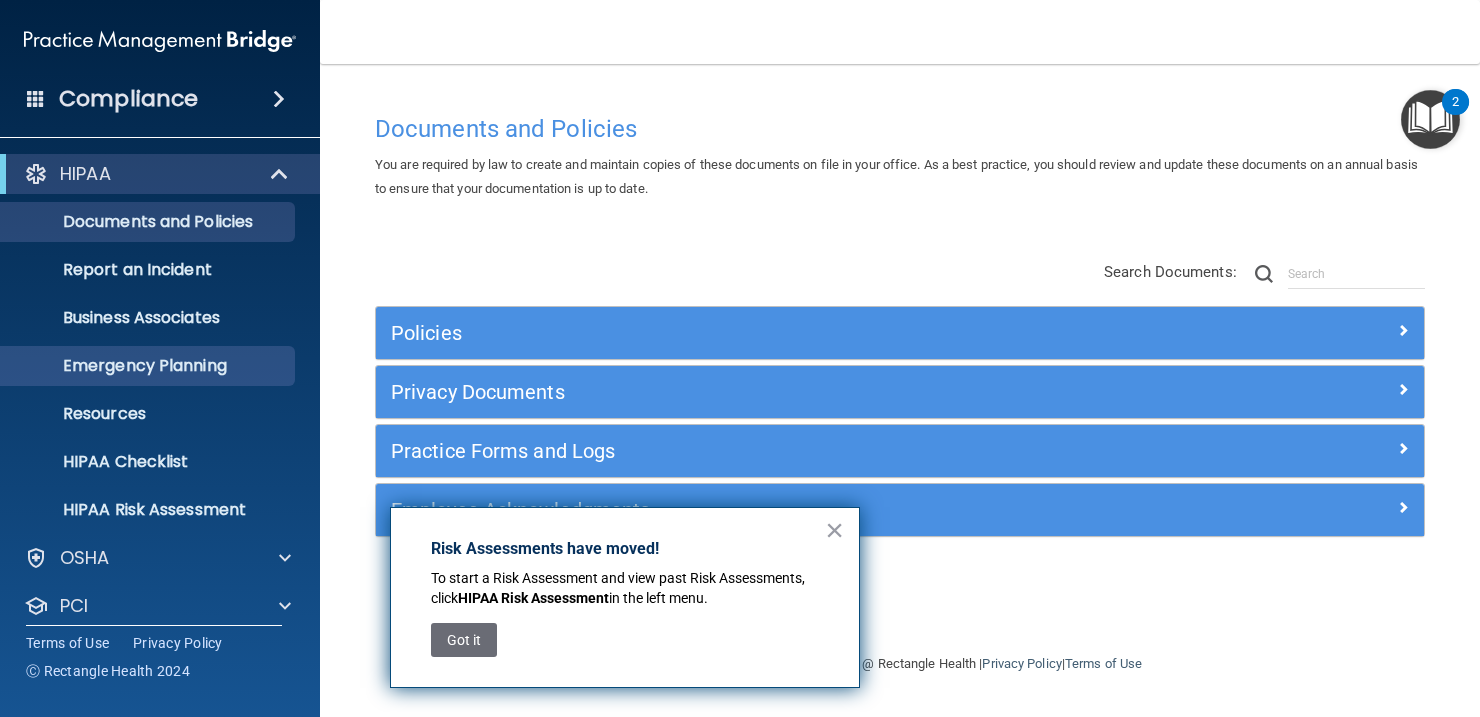 scroll, scrollTop: 113, scrollLeft: 0, axis: vertical 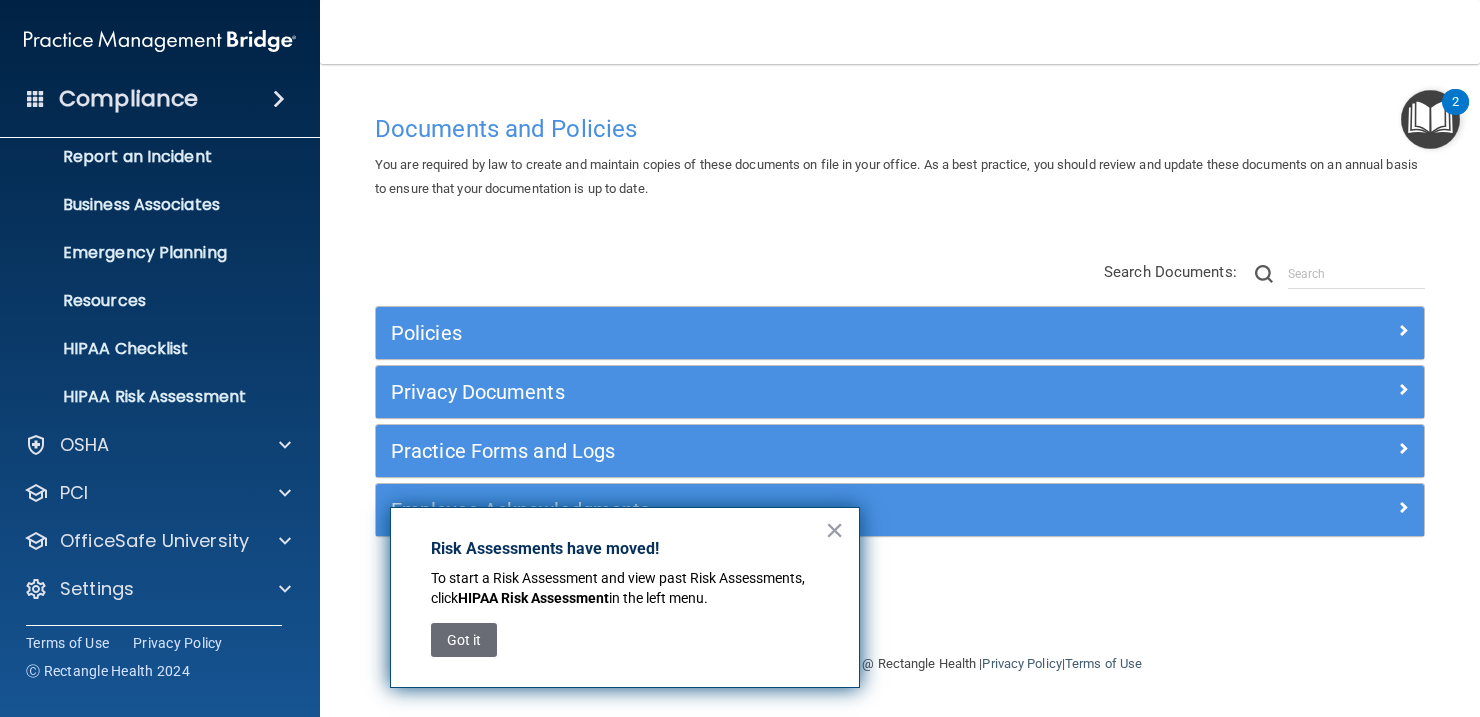 click on "×" at bounding box center [834, 530] 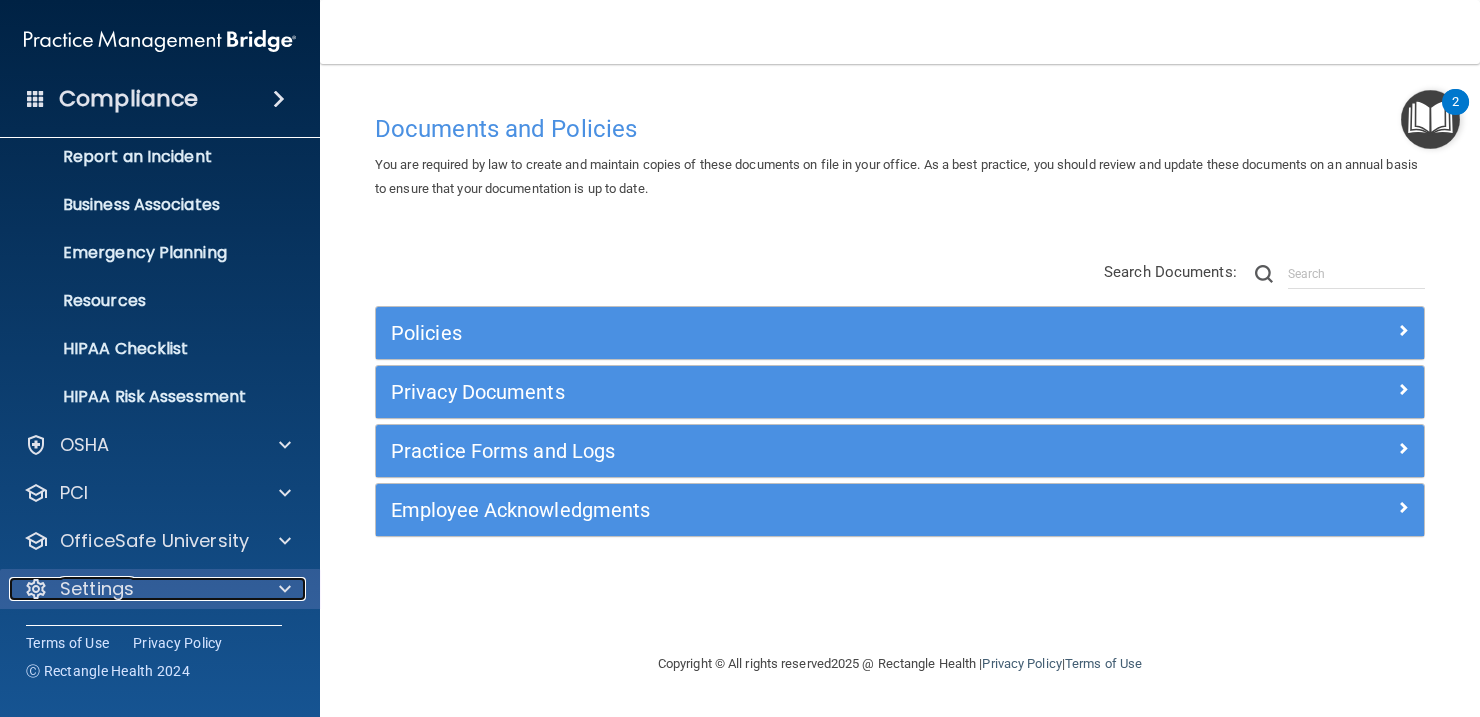 click on "Settings" at bounding box center (133, 589) 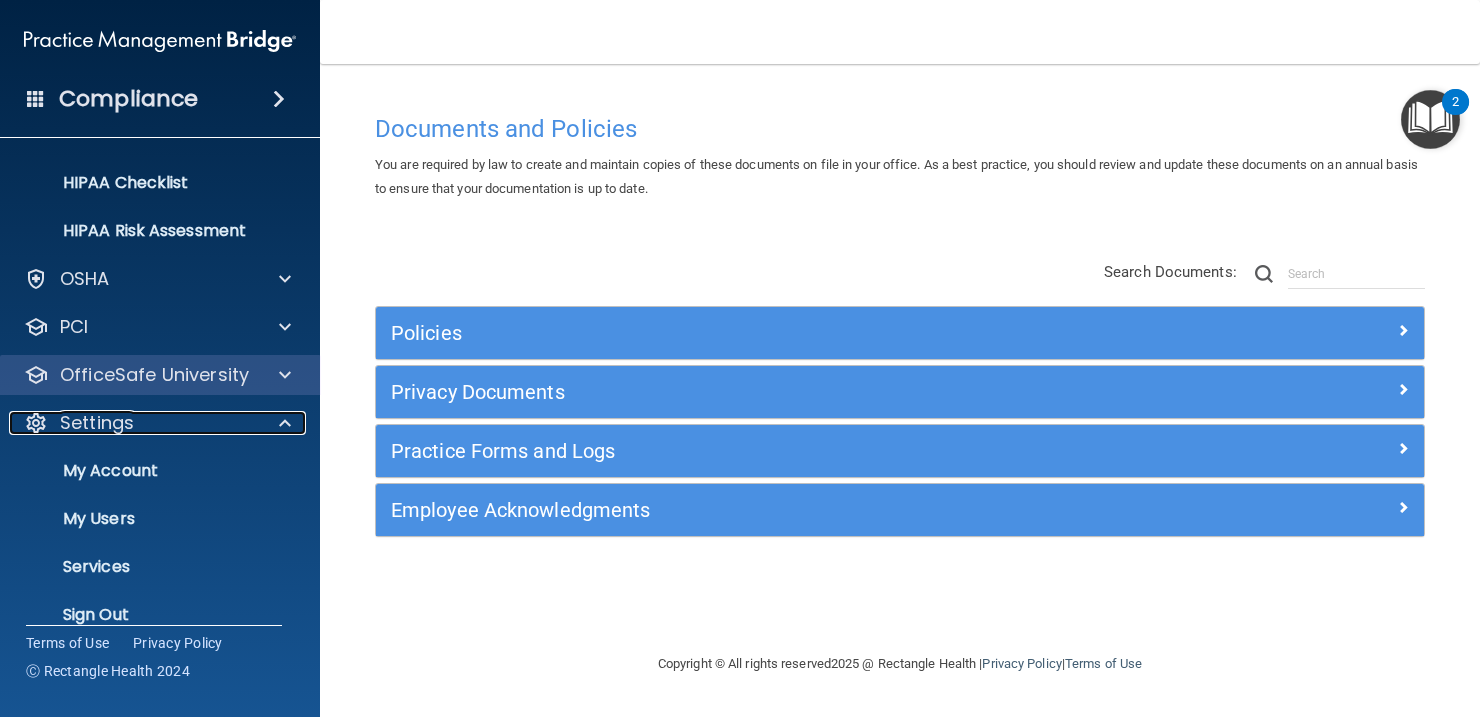 scroll, scrollTop: 304, scrollLeft: 0, axis: vertical 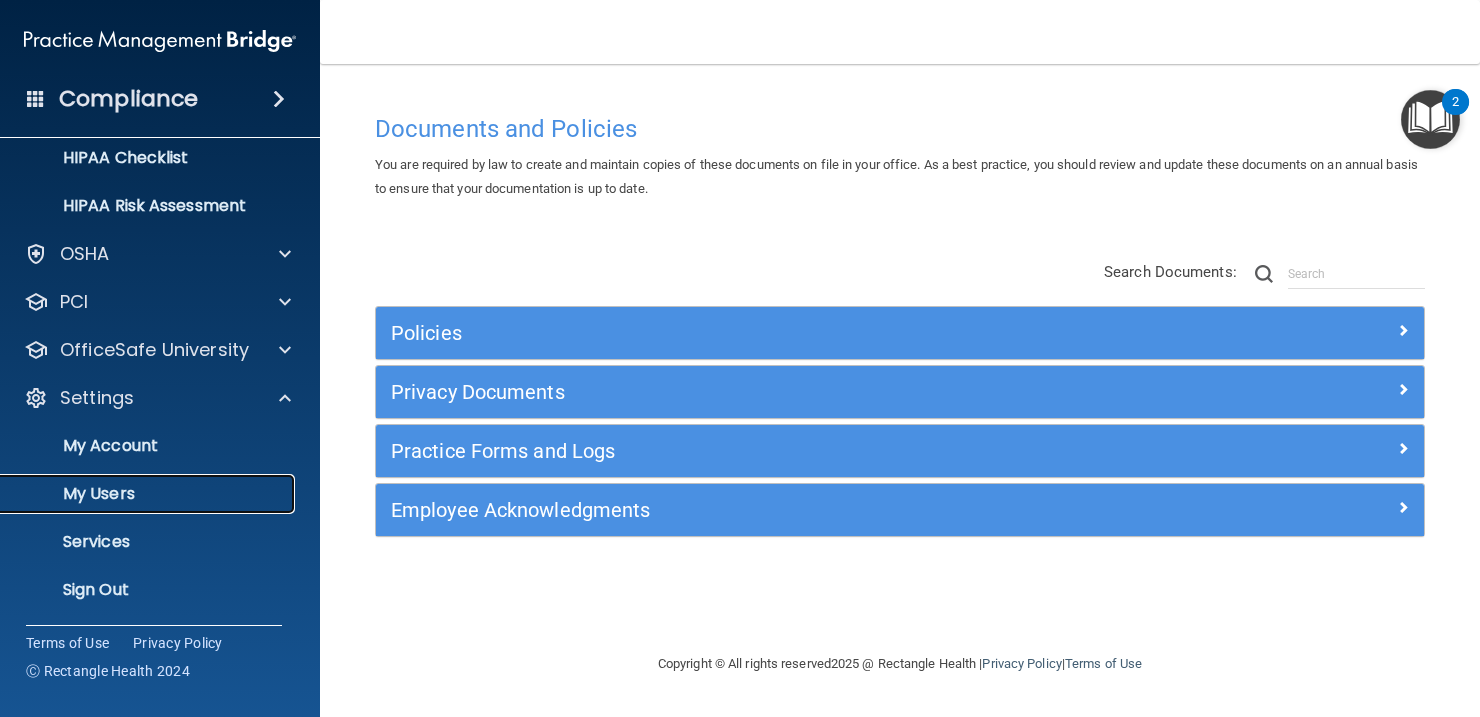 click on "My Users" at bounding box center [137, 494] 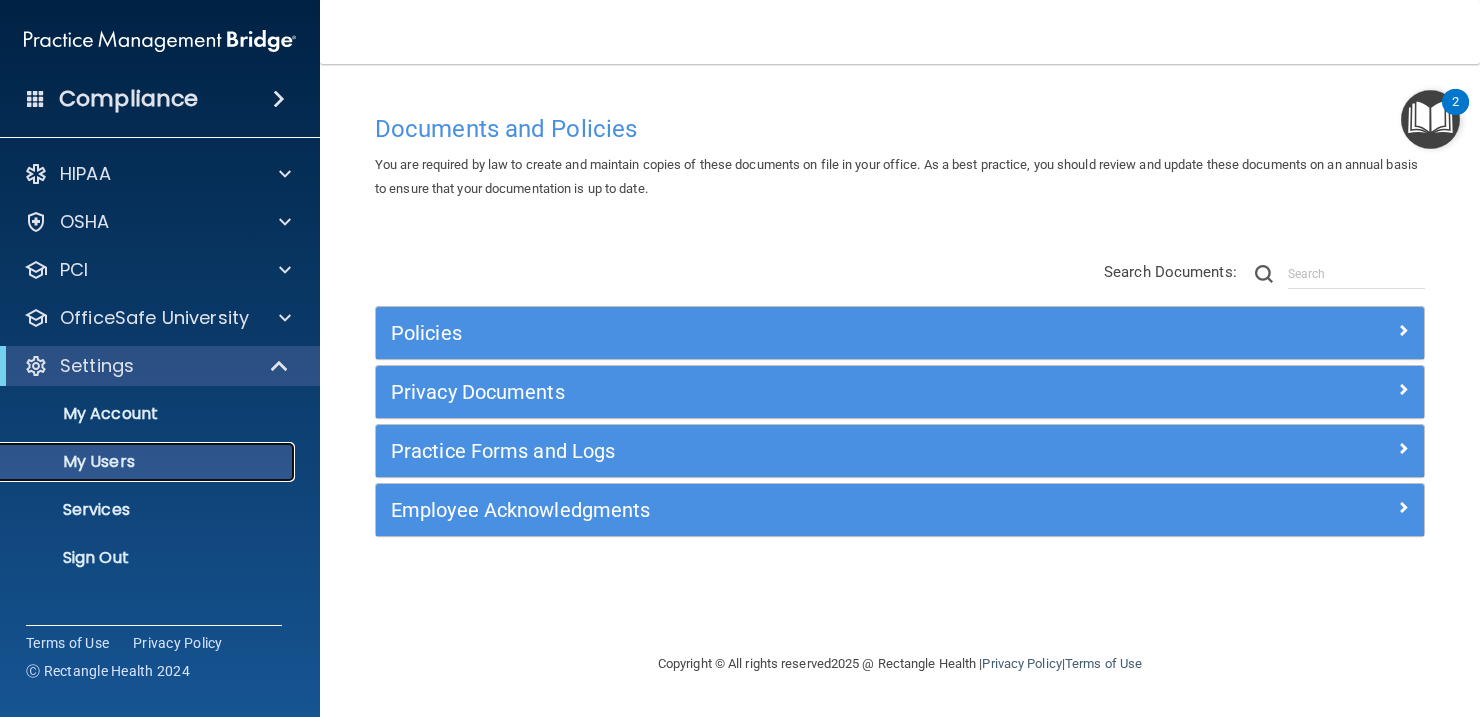 scroll, scrollTop: 0, scrollLeft: 0, axis: both 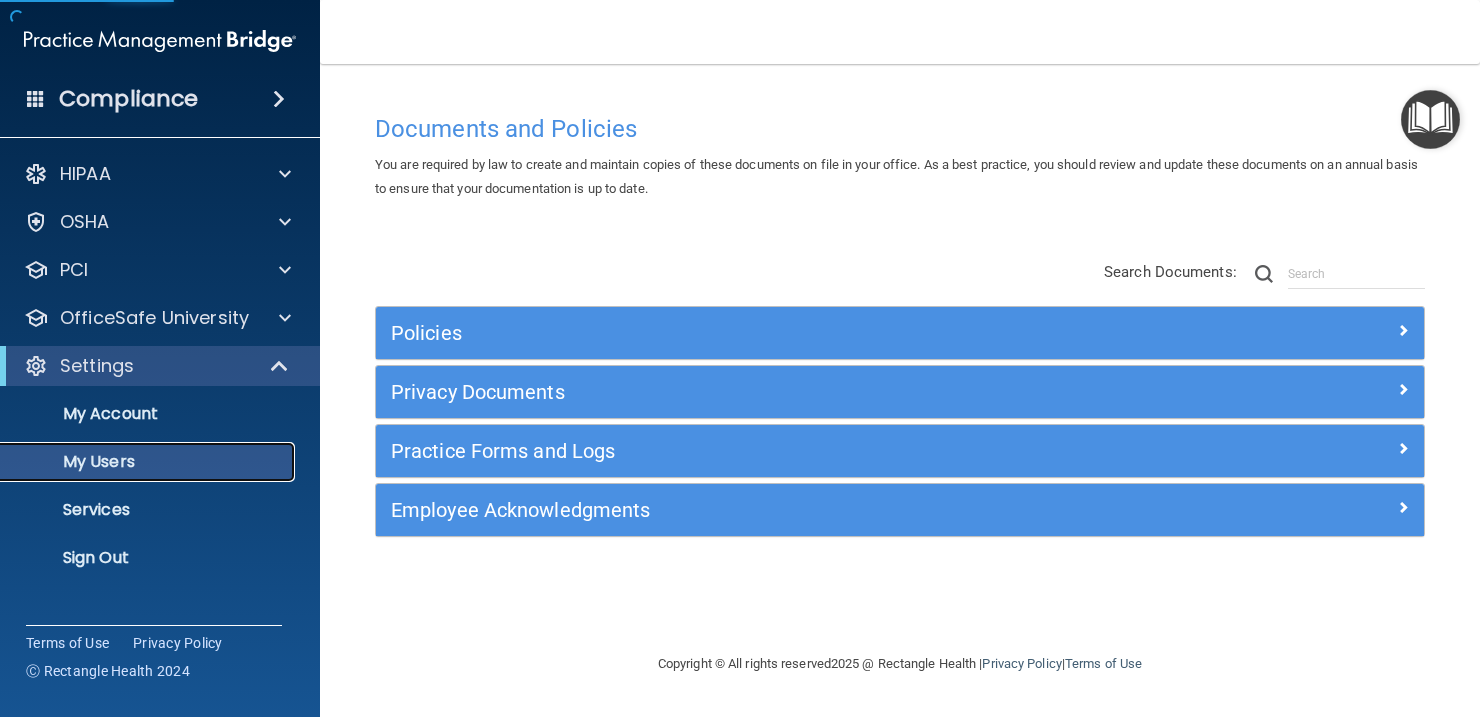 select on "20" 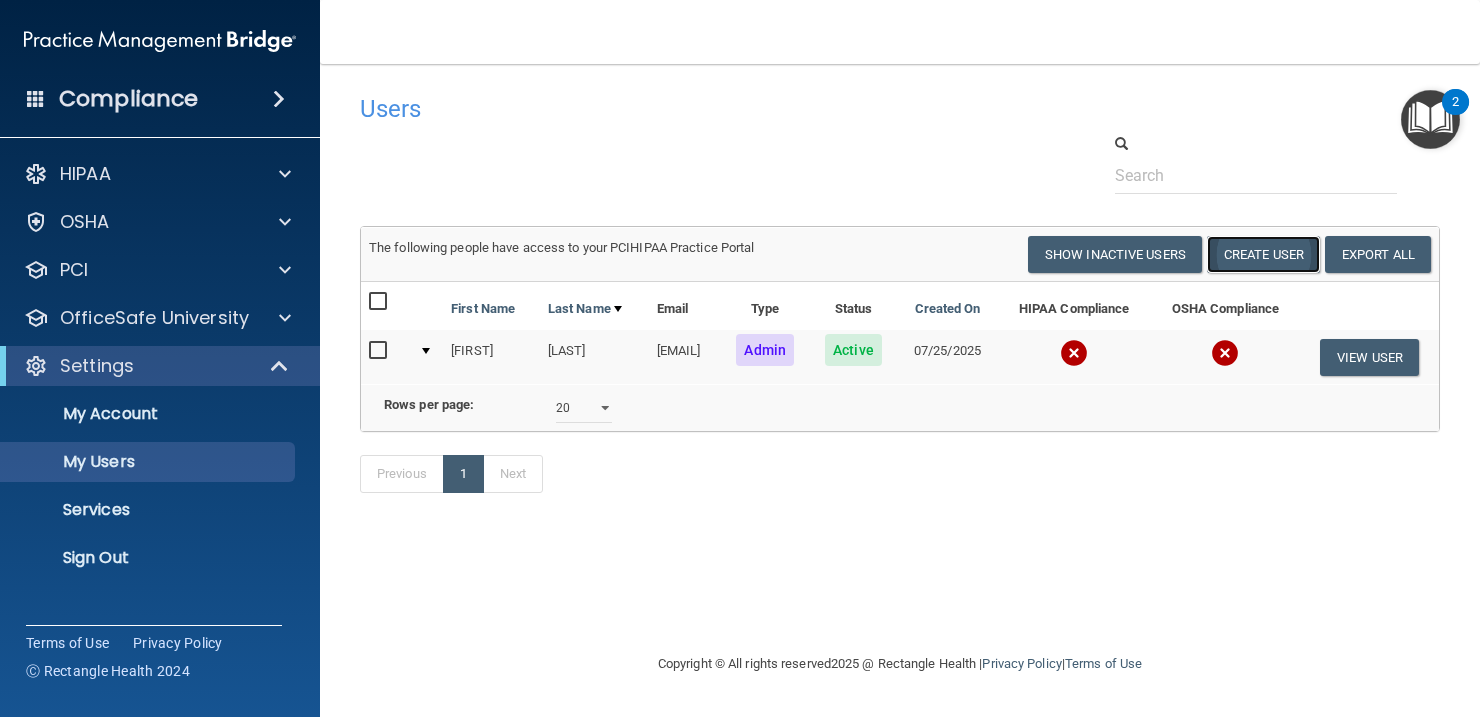 click on "Create User" at bounding box center (1263, 254) 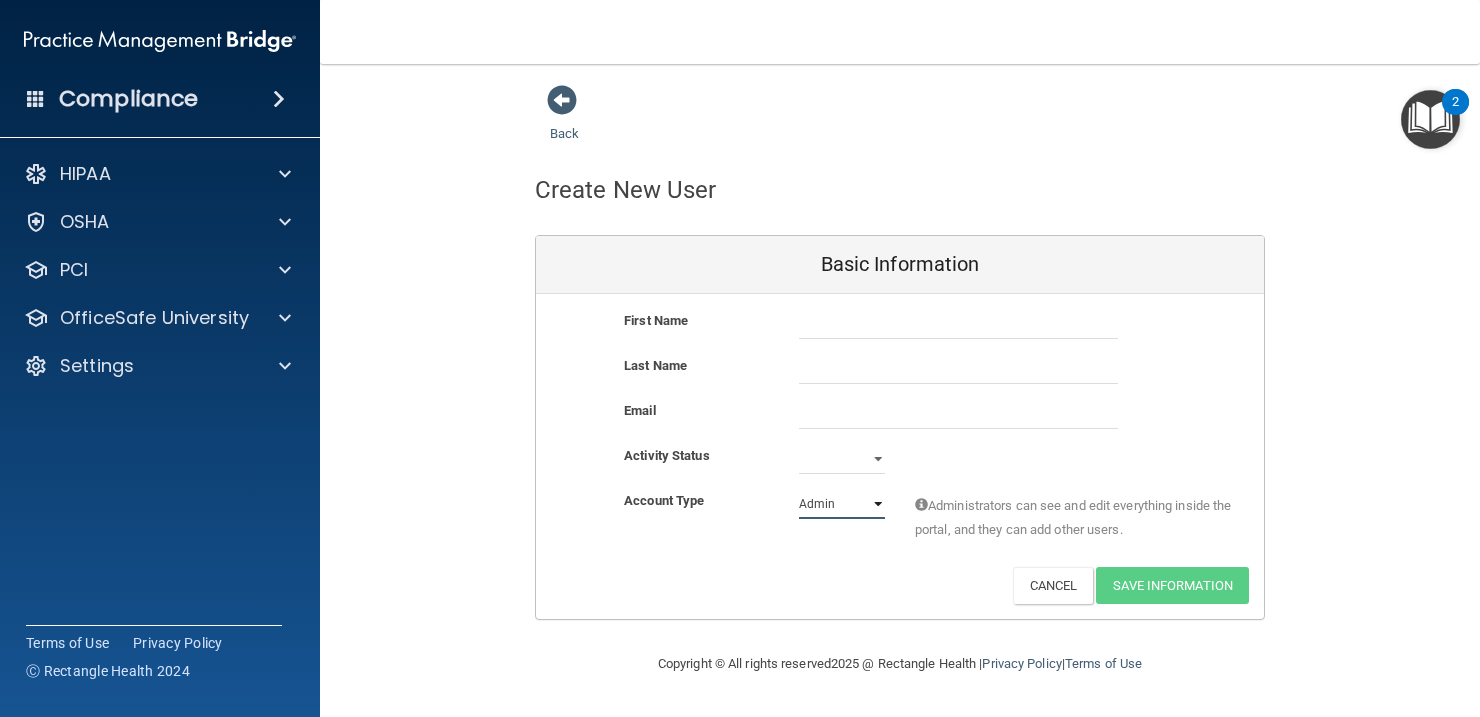 click on "Admin  Member" at bounding box center [842, 504] 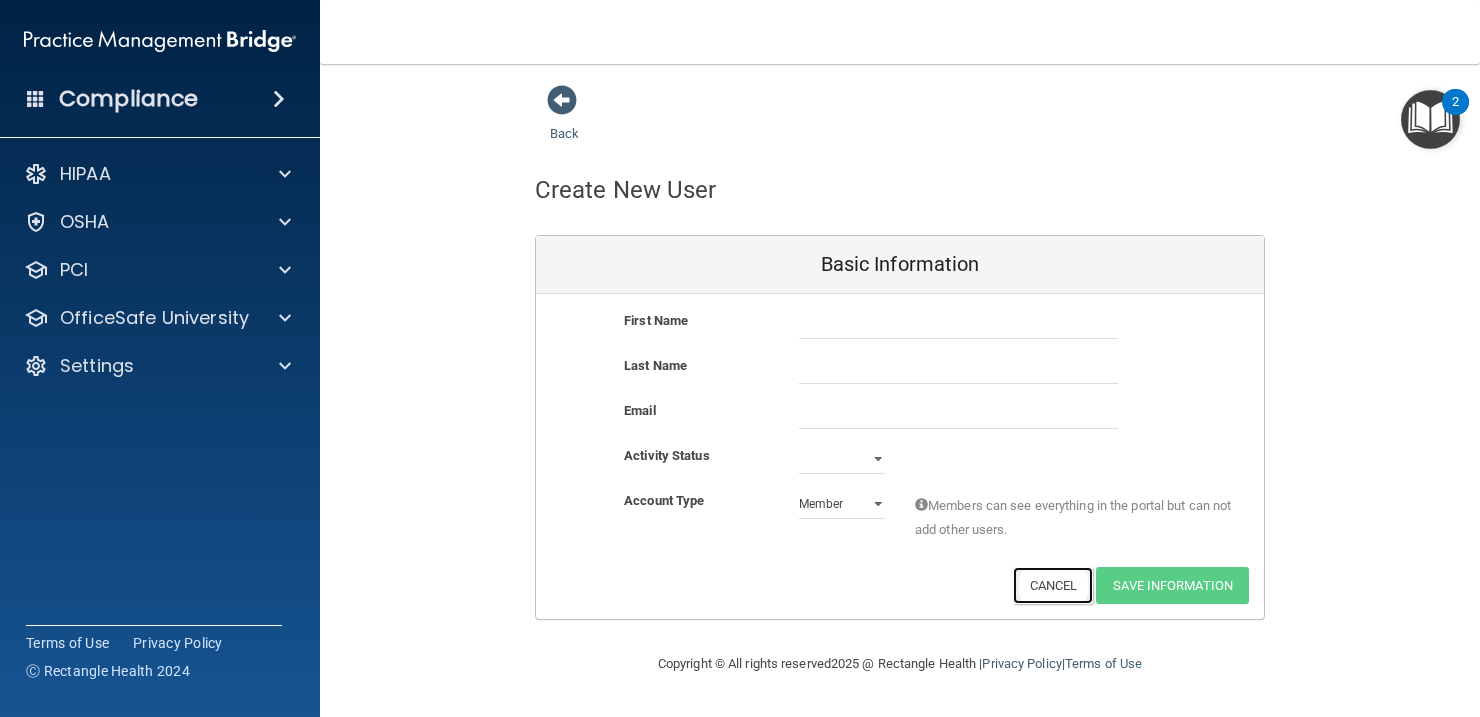 click on "Cancel" at bounding box center (1053, 585) 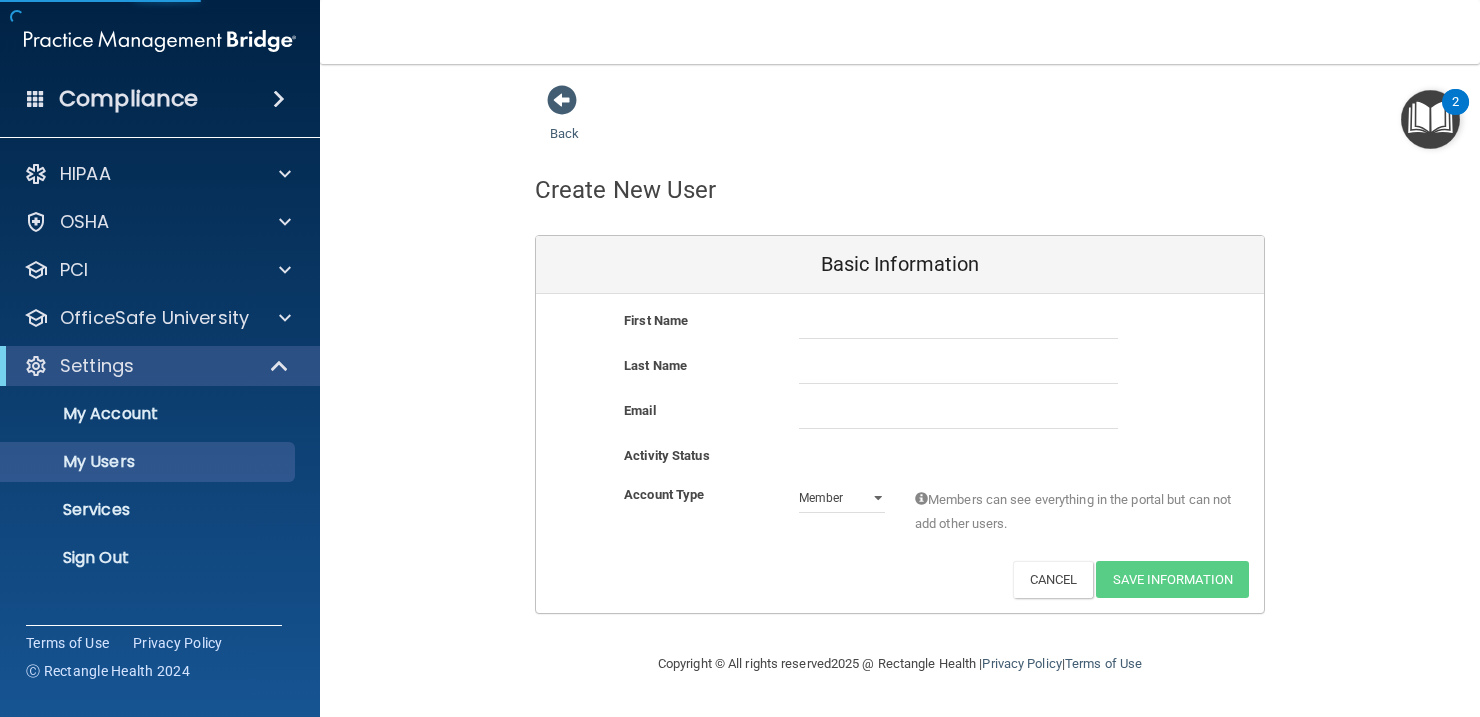 select on "20" 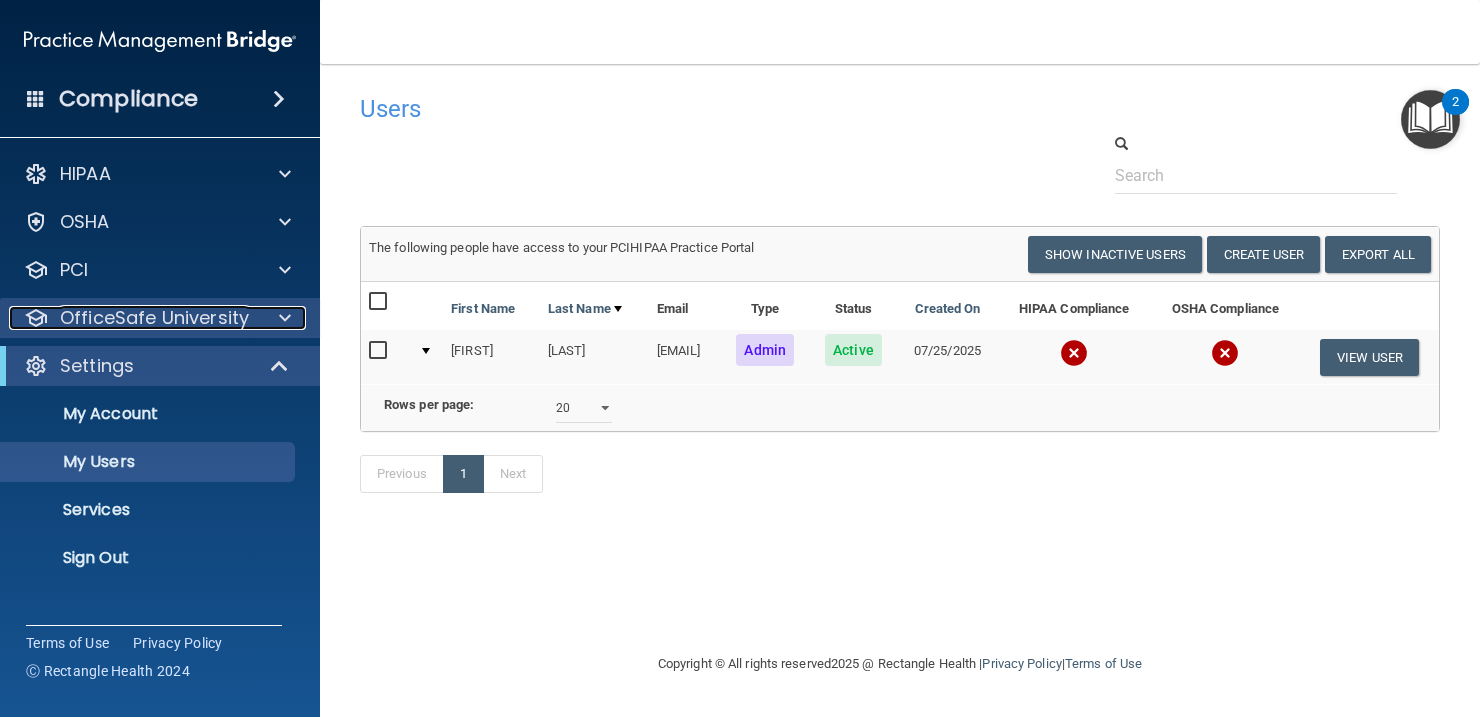 click on "OfficeSafe University" at bounding box center [154, 318] 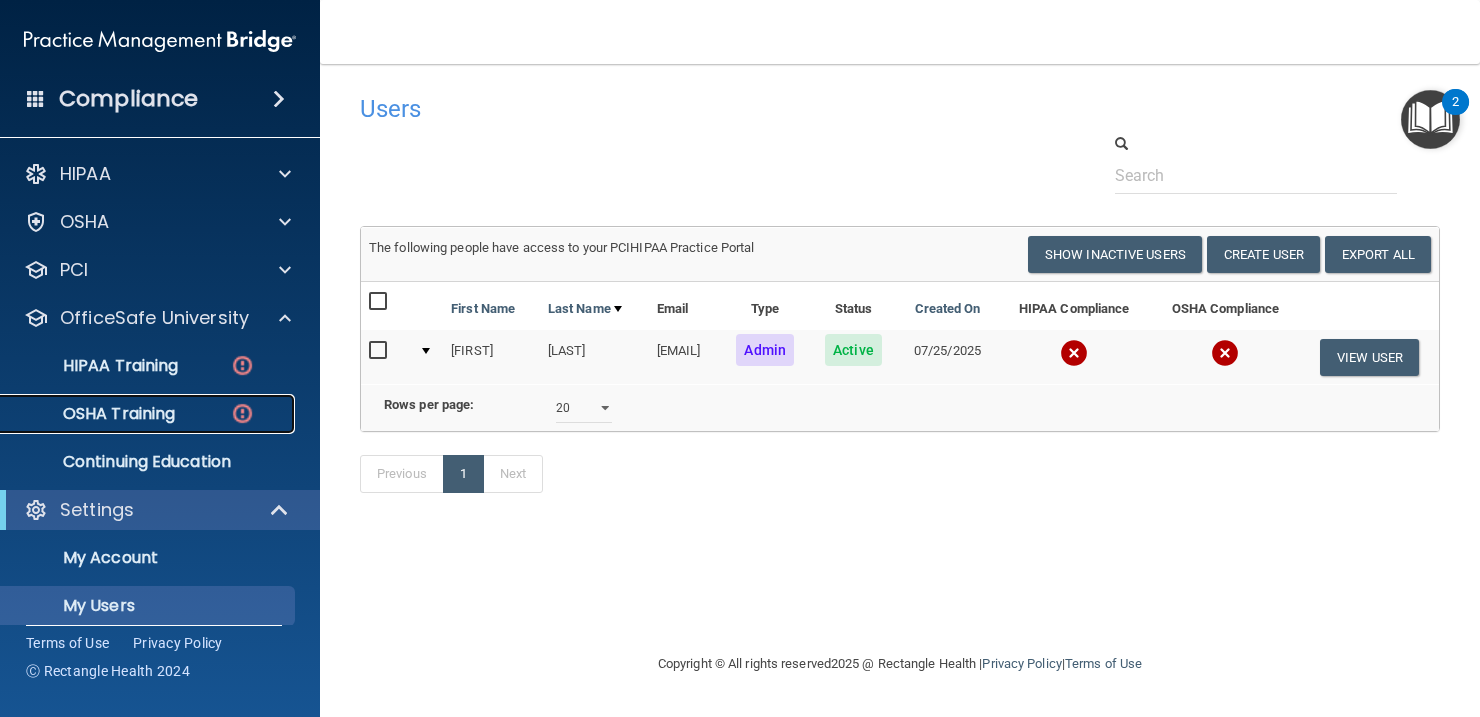 click on "OSHA Training" at bounding box center (137, 414) 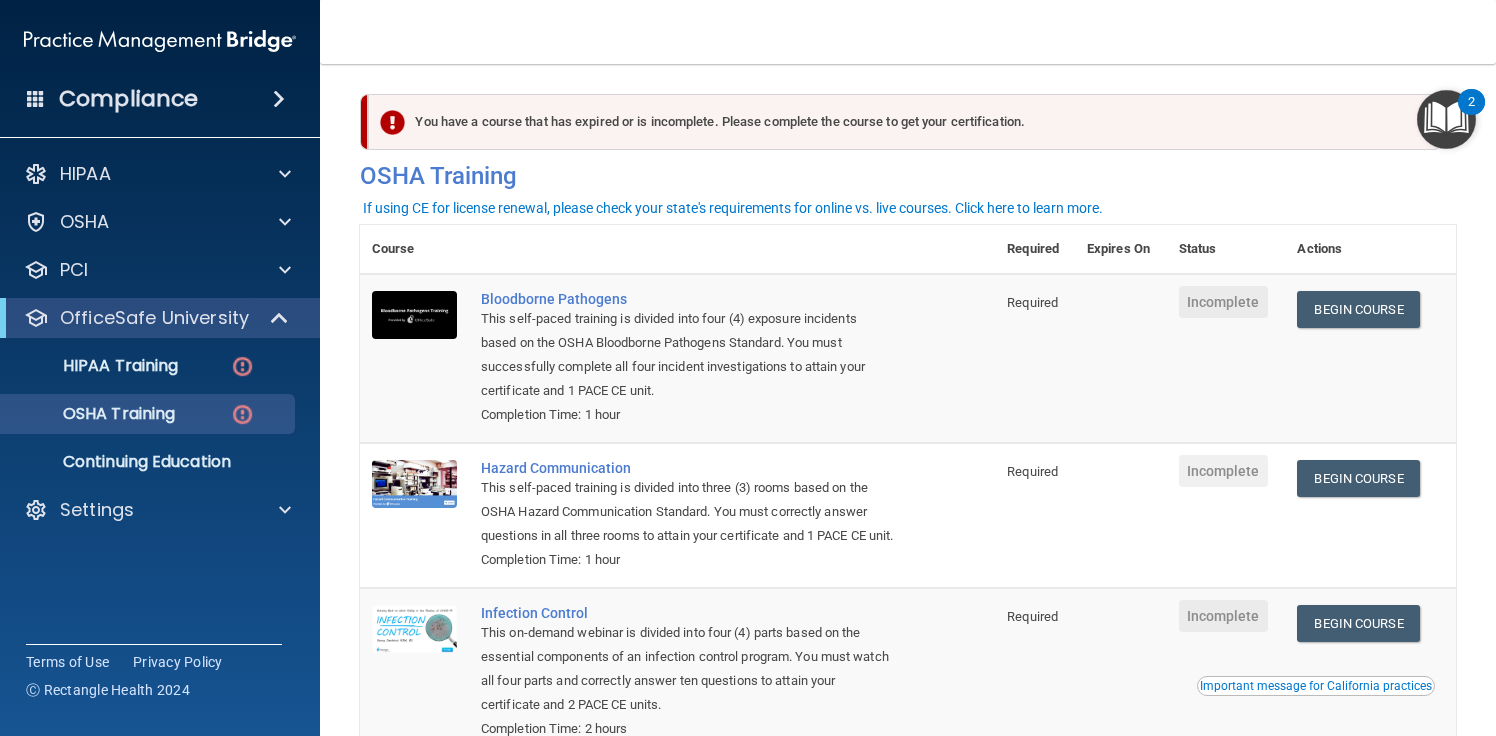 scroll, scrollTop: 0, scrollLeft: 0, axis: both 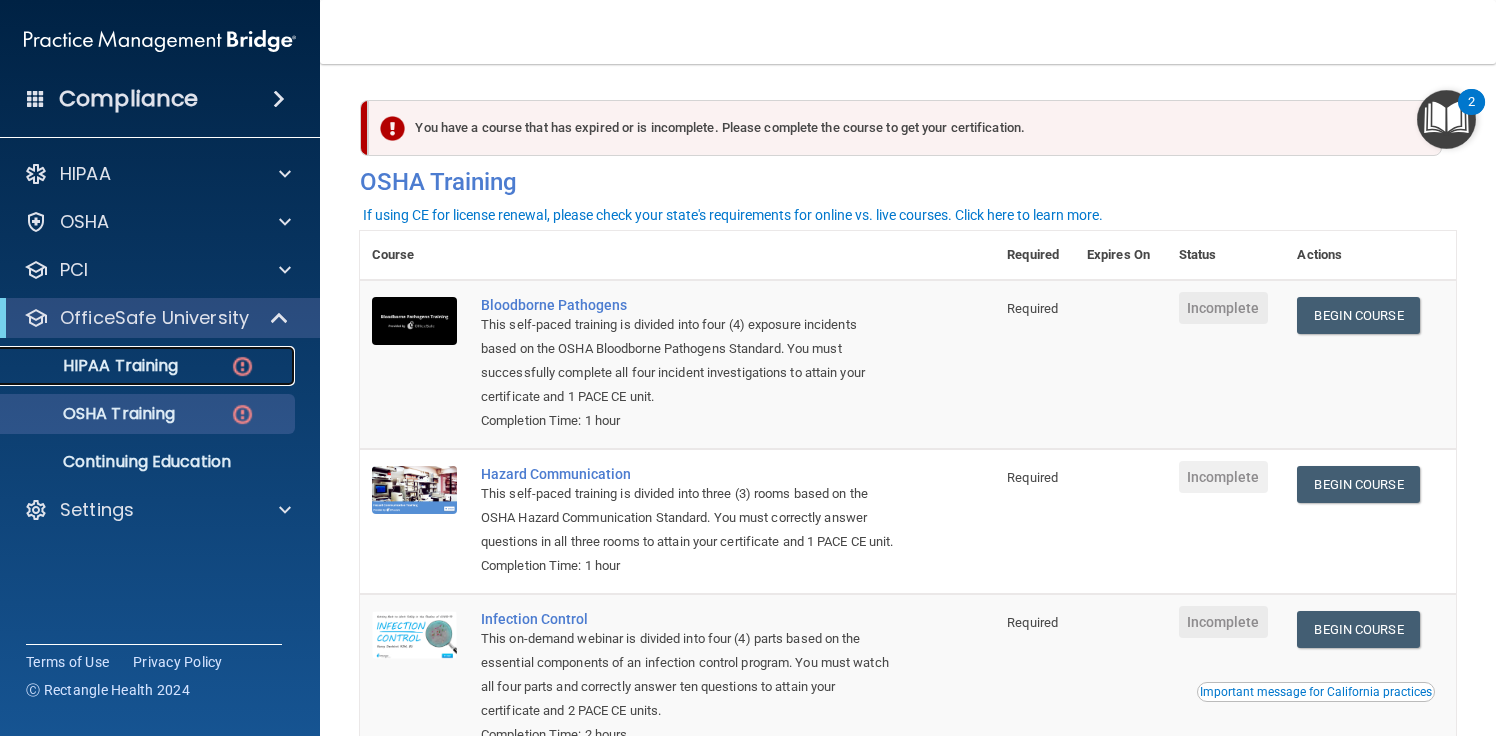 click on "HIPAA Training" at bounding box center (95, 366) 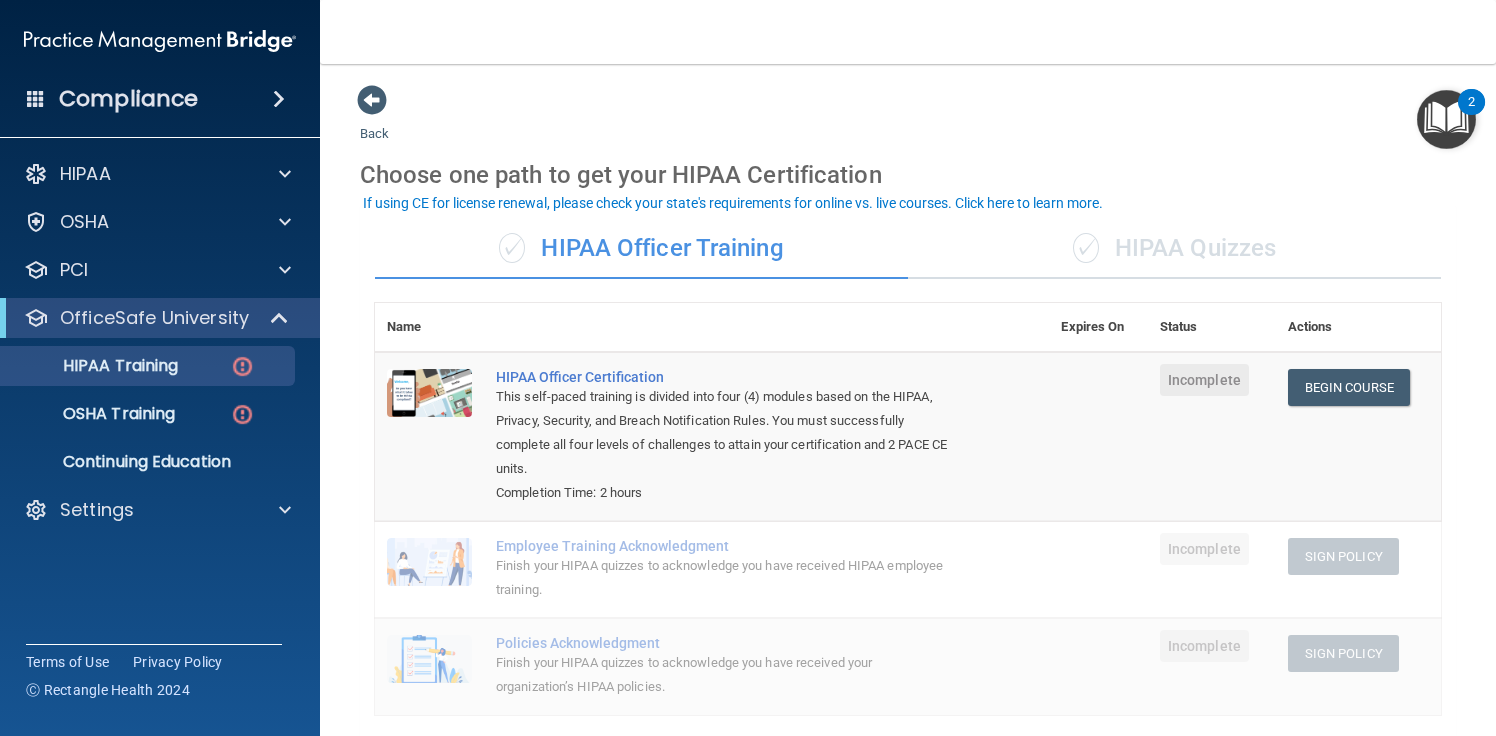 click on "✓   HIPAA Quizzes" at bounding box center (1174, 249) 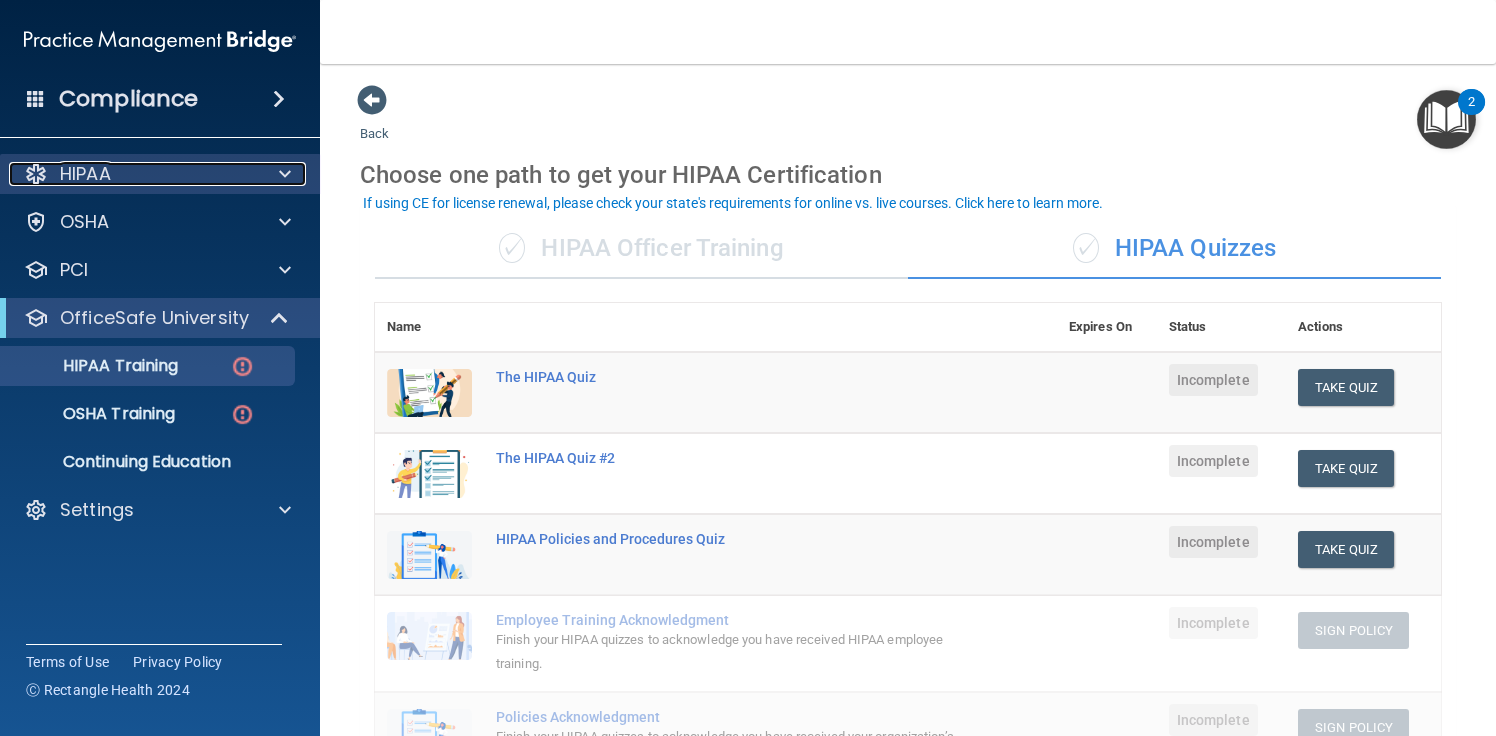 click on "HIPAA" at bounding box center (133, 174) 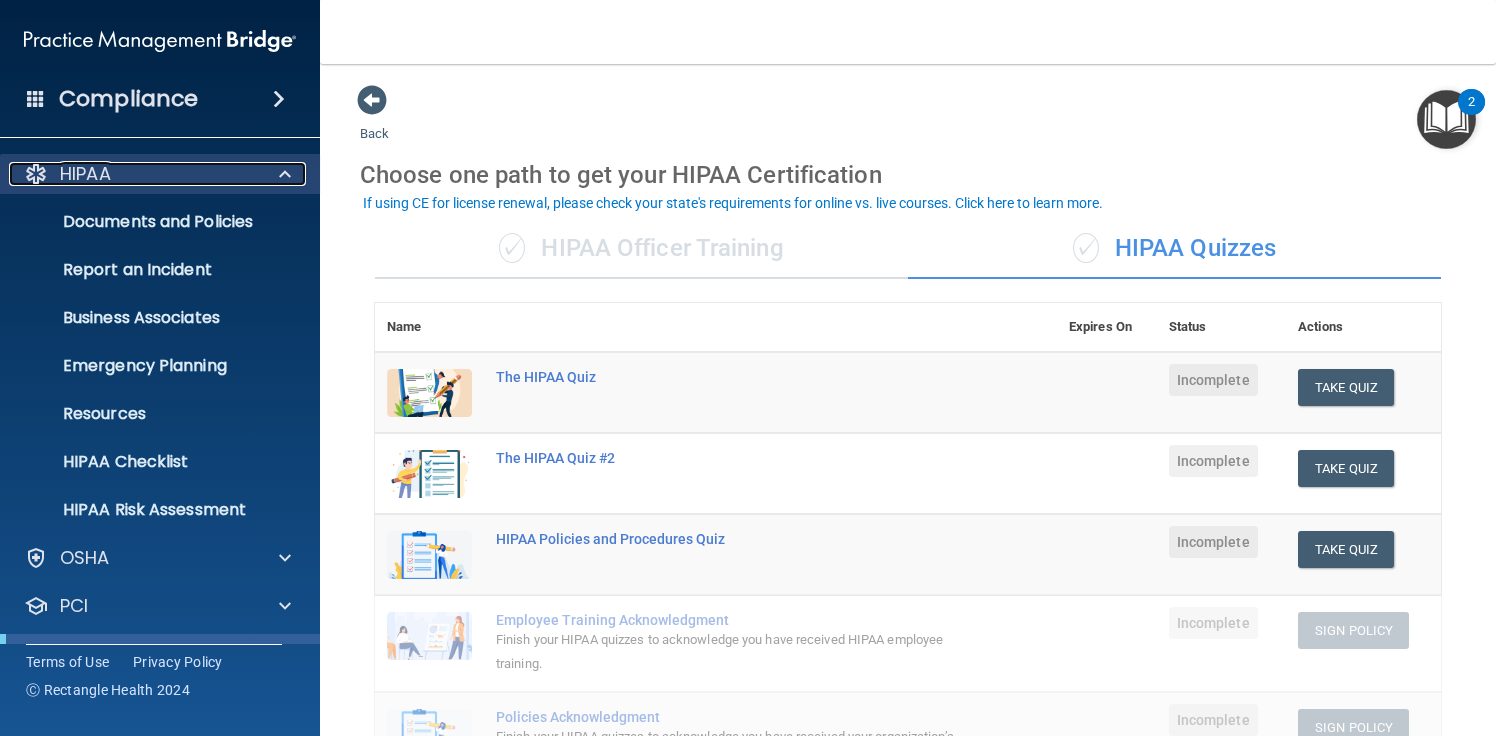 click on "HIPAA" at bounding box center [133, 174] 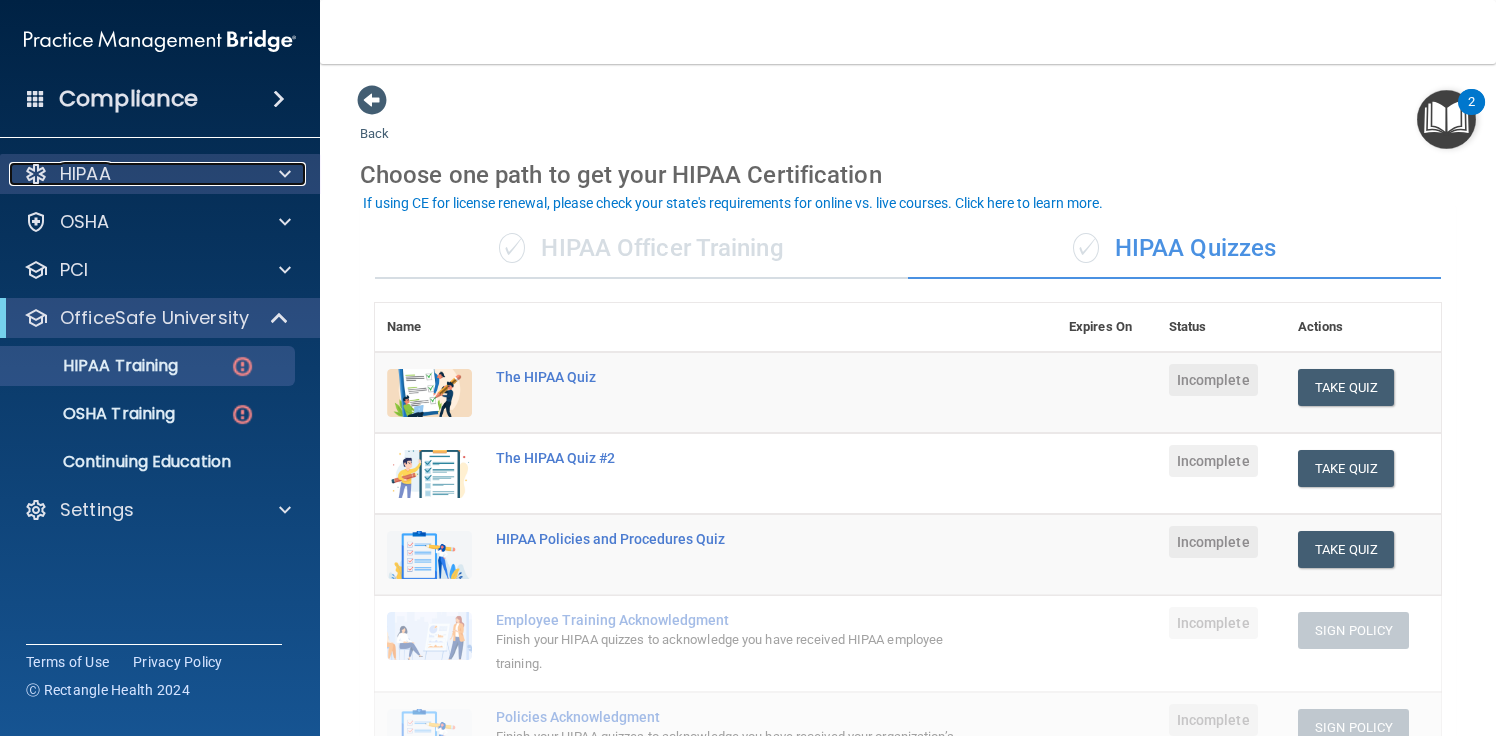 click on "HIPAA" at bounding box center (133, 174) 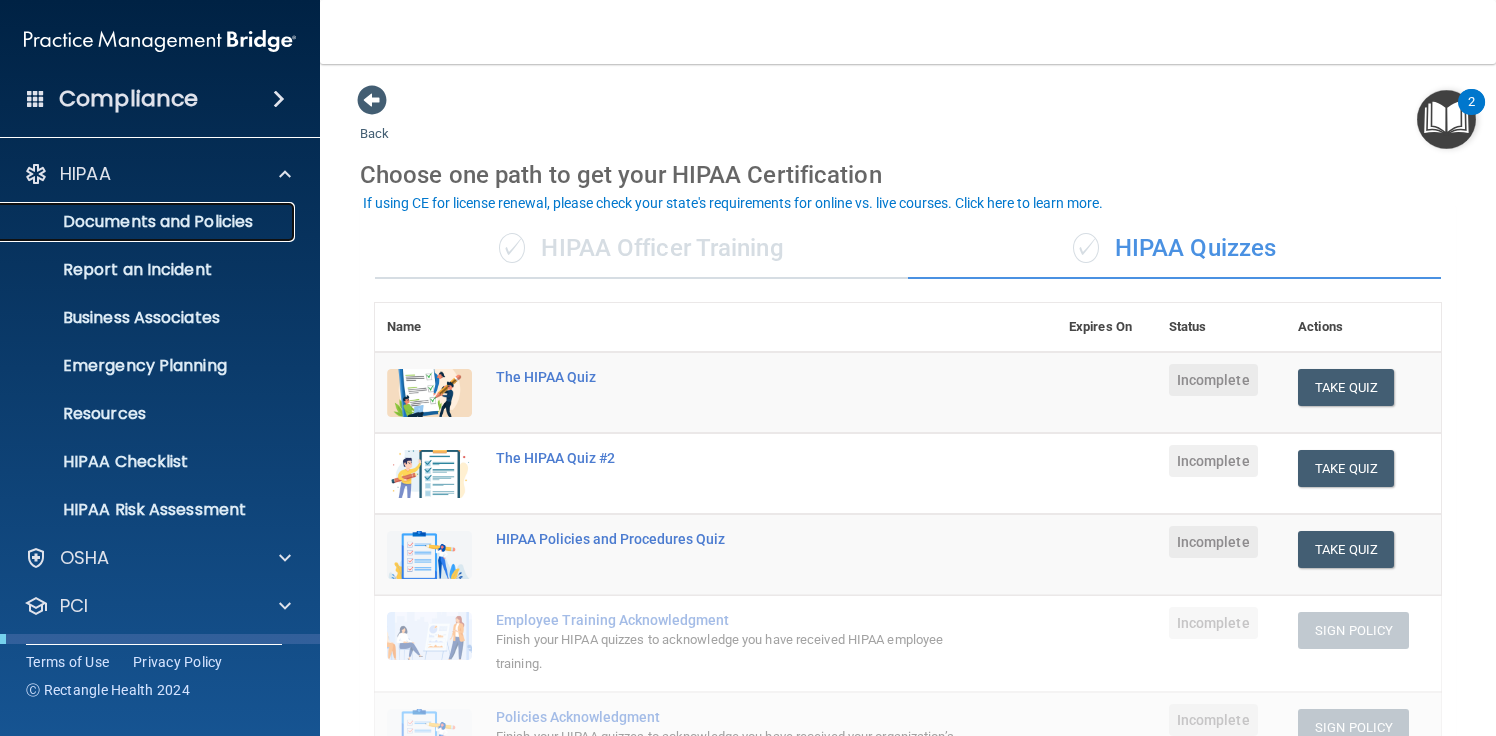 click on "Documents and Policies" at bounding box center (149, 222) 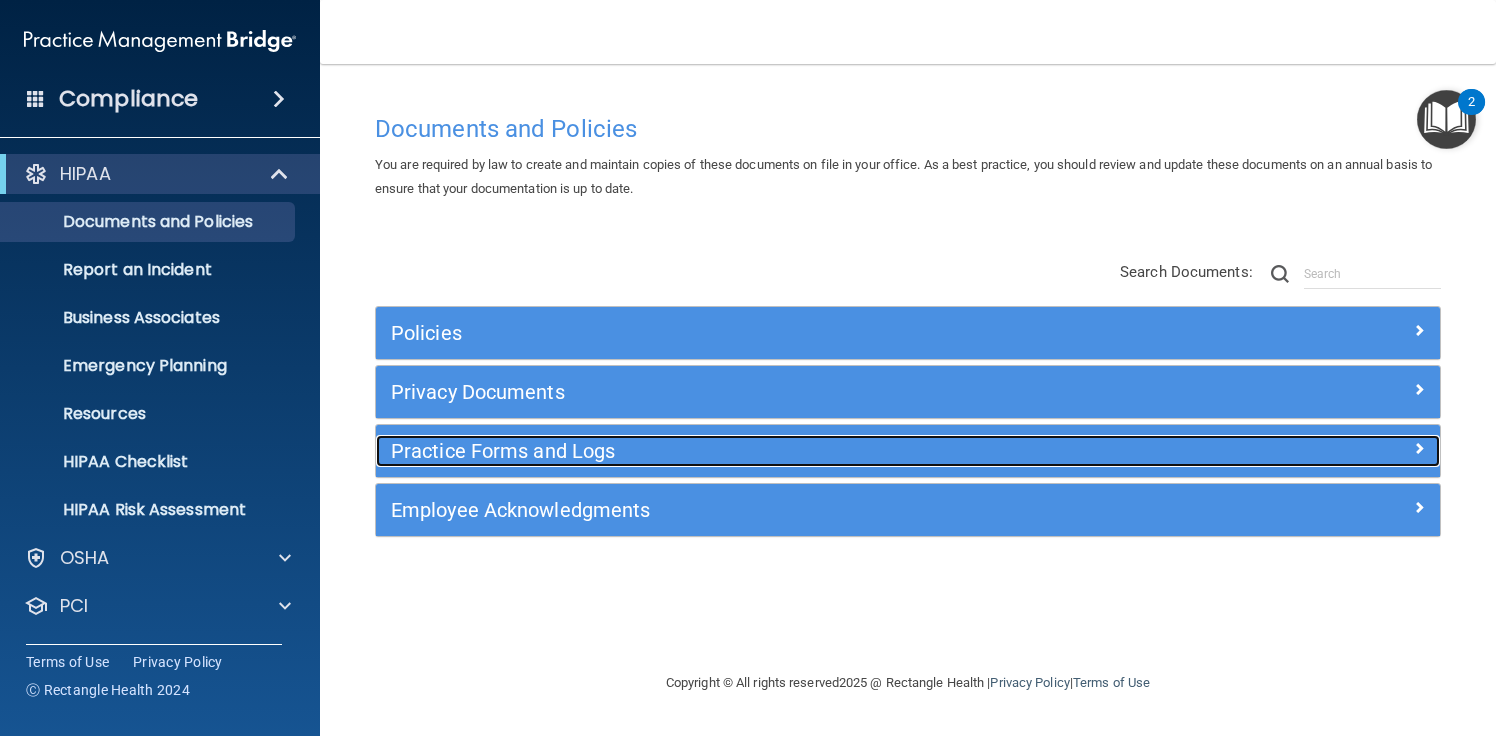 click on "Practice Forms and Logs" at bounding box center (775, 451) 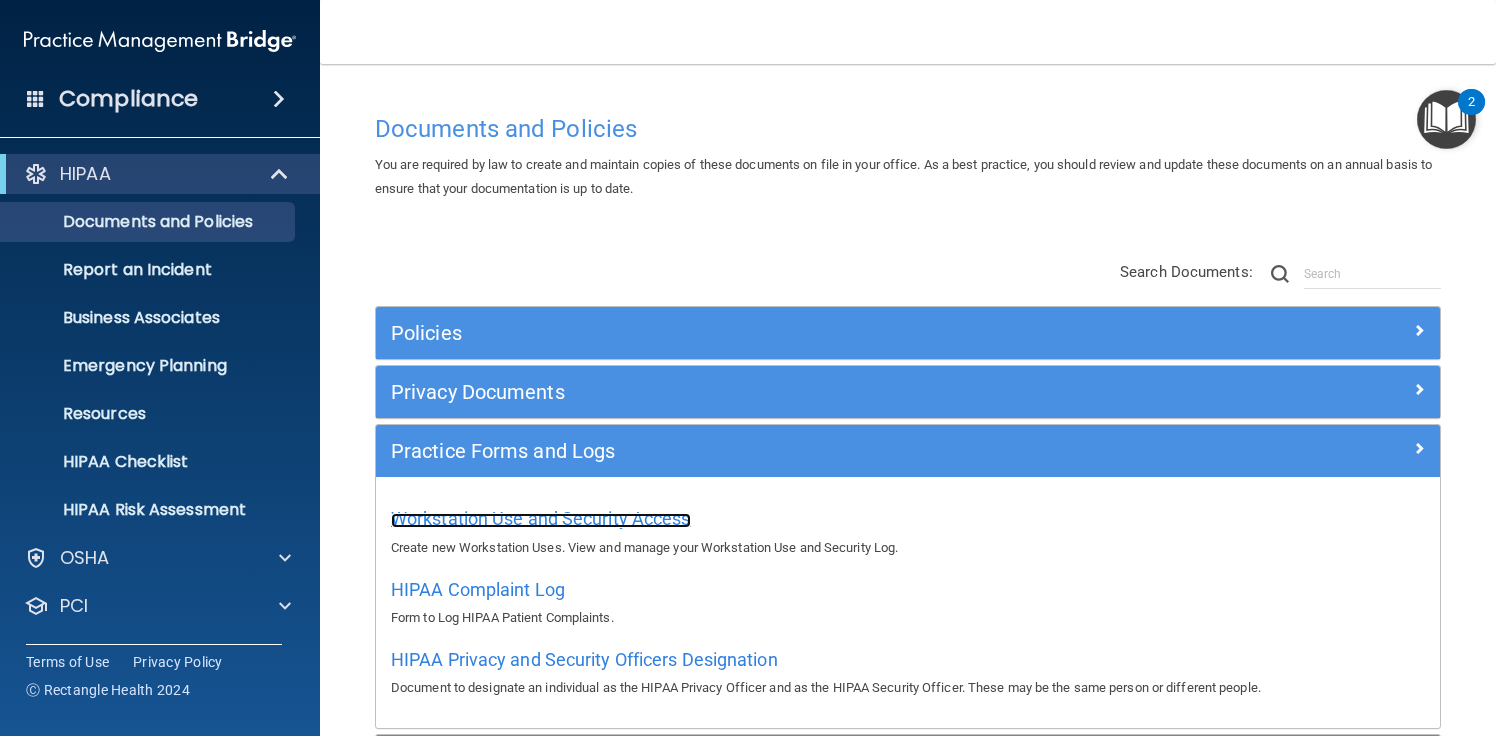 click on "Workstation Use and Security Access" at bounding box center (541, 518) 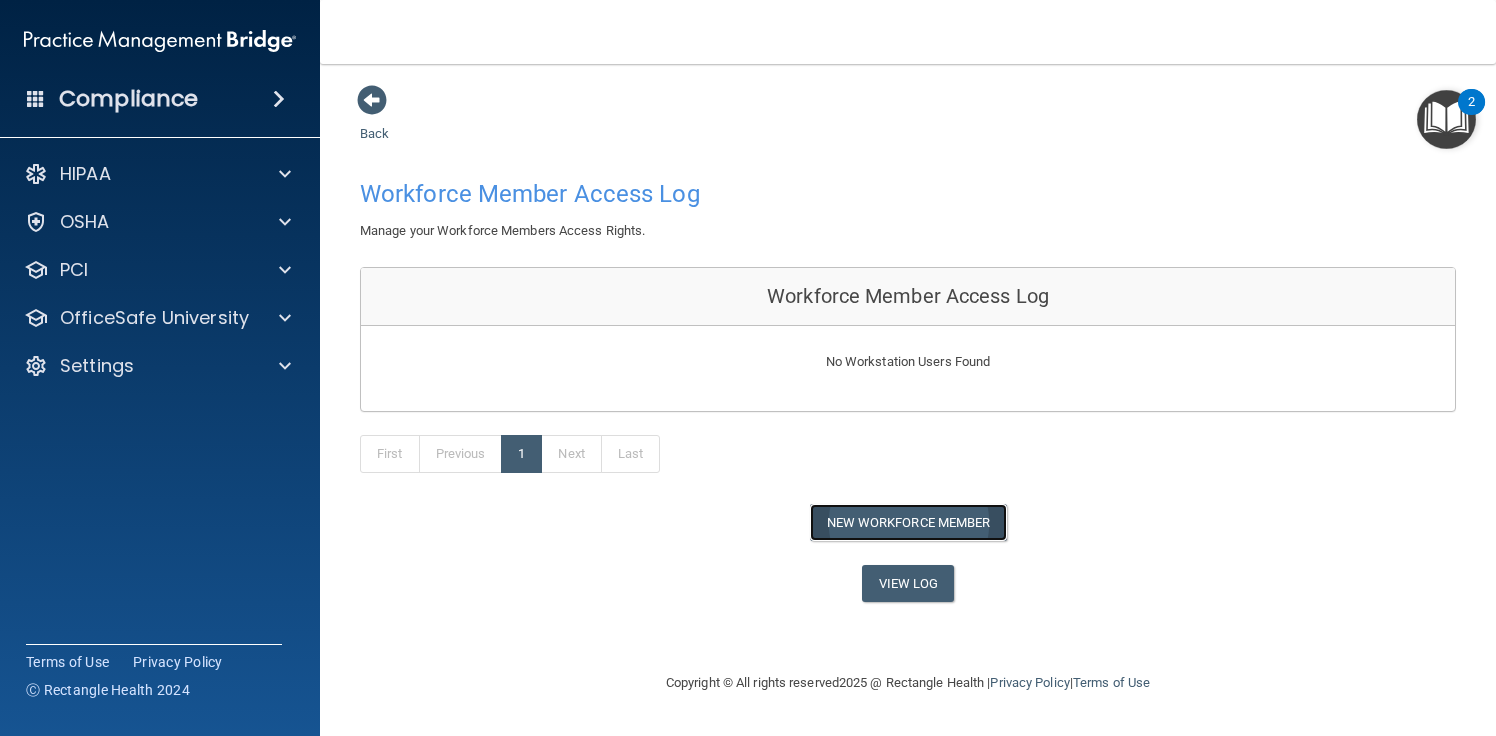 click on "New Workforce Member" at bounding box center (908, 522) 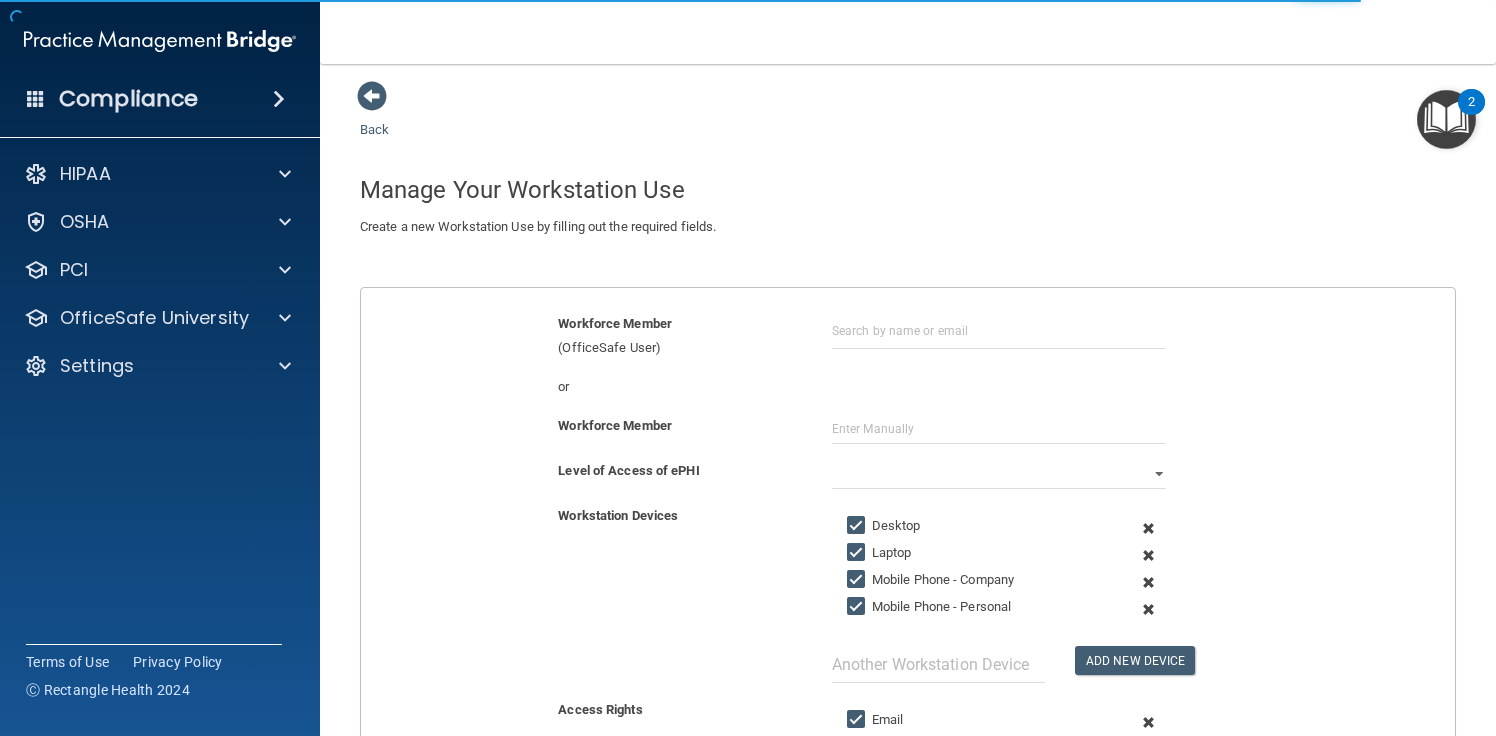 scroll, scrollTop: 0, scrollLeft: 0, axis: both 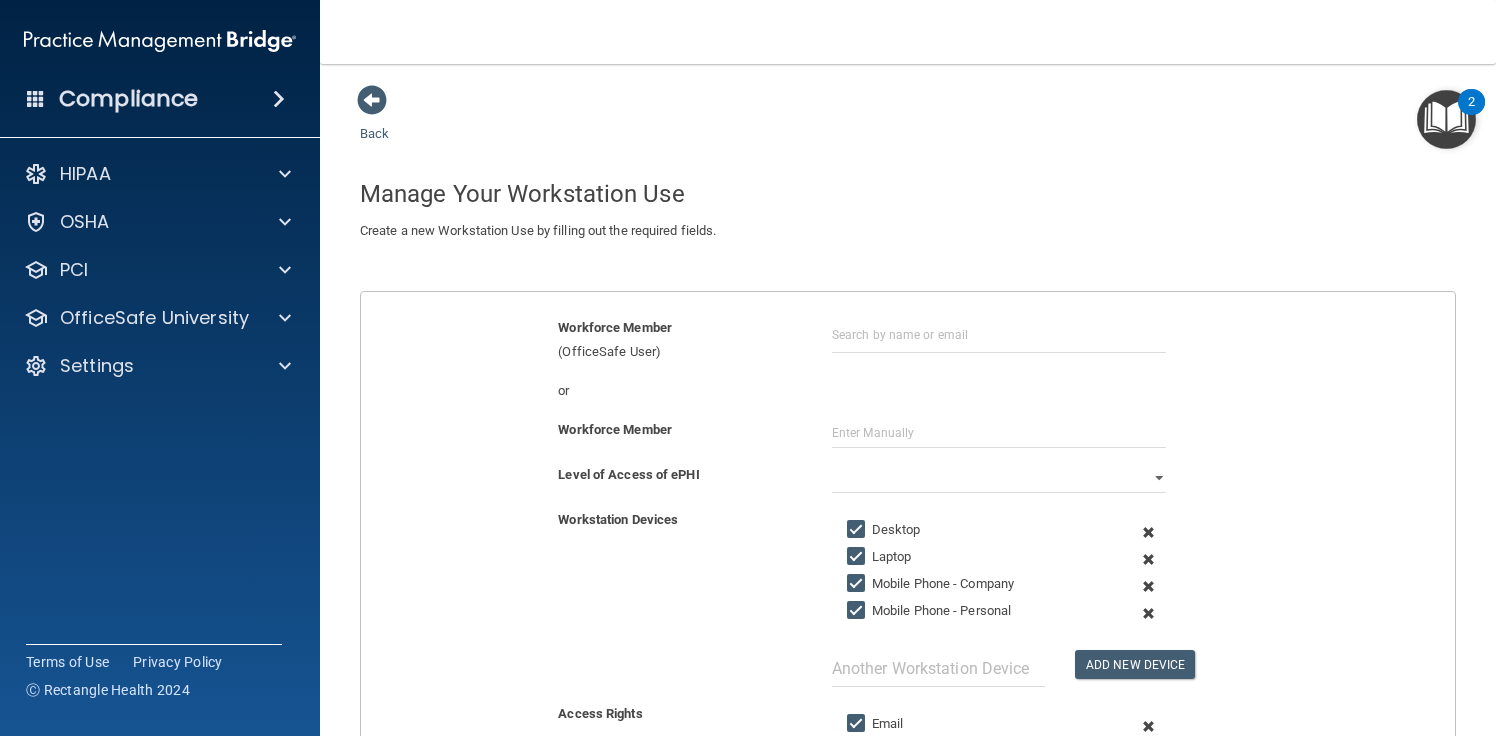 click on "Workforce Member" at bounding box center (908, 440) 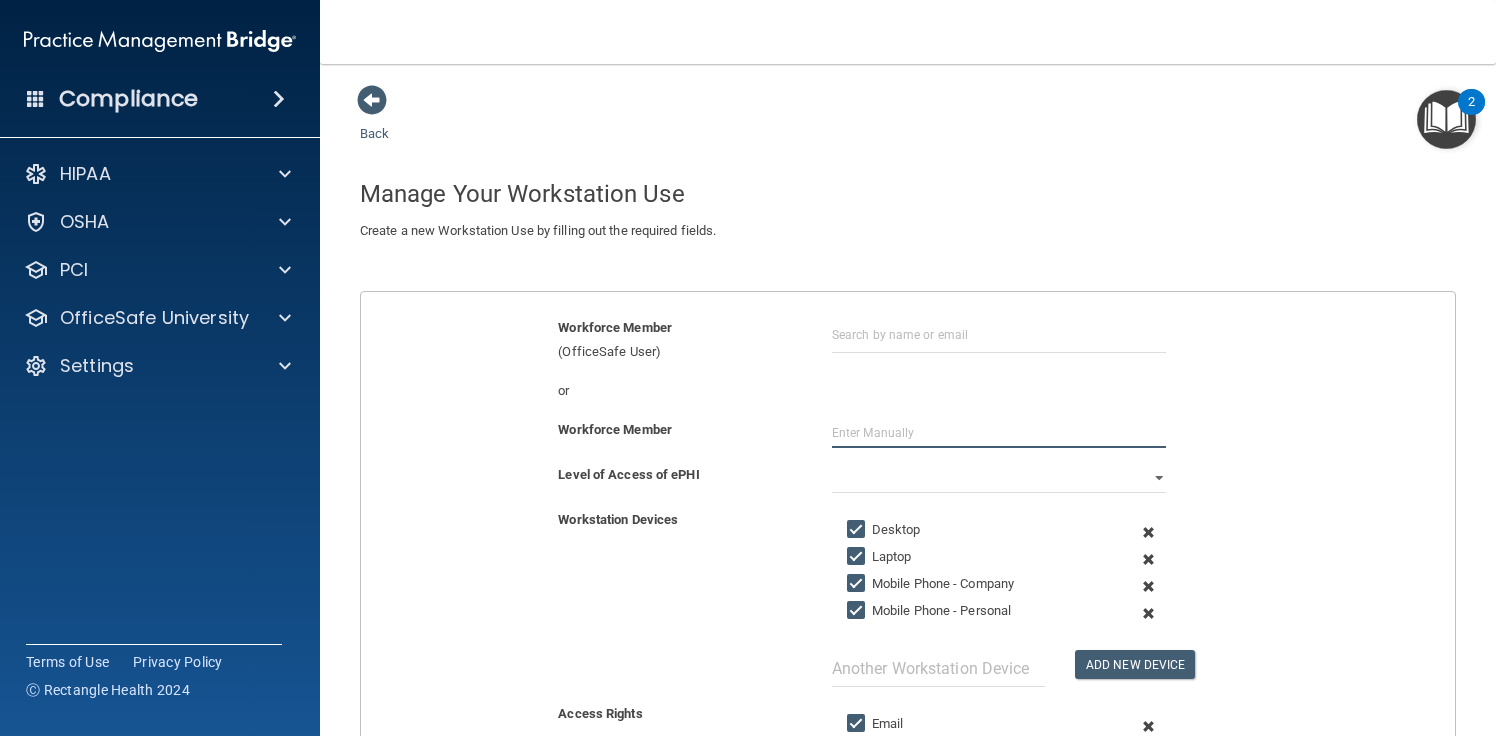click at bounding box center (999, 433) 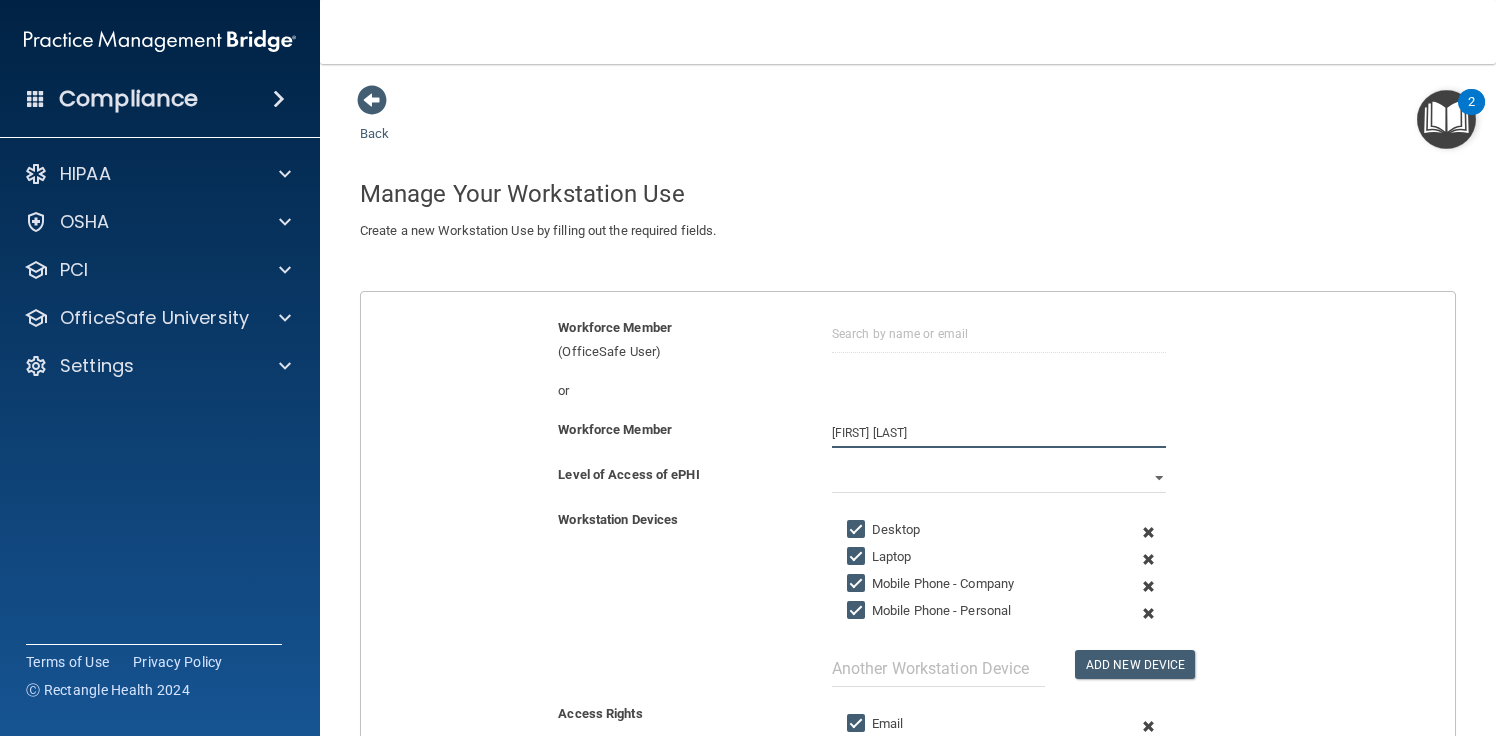 type on "[FIRST] [LAST]" 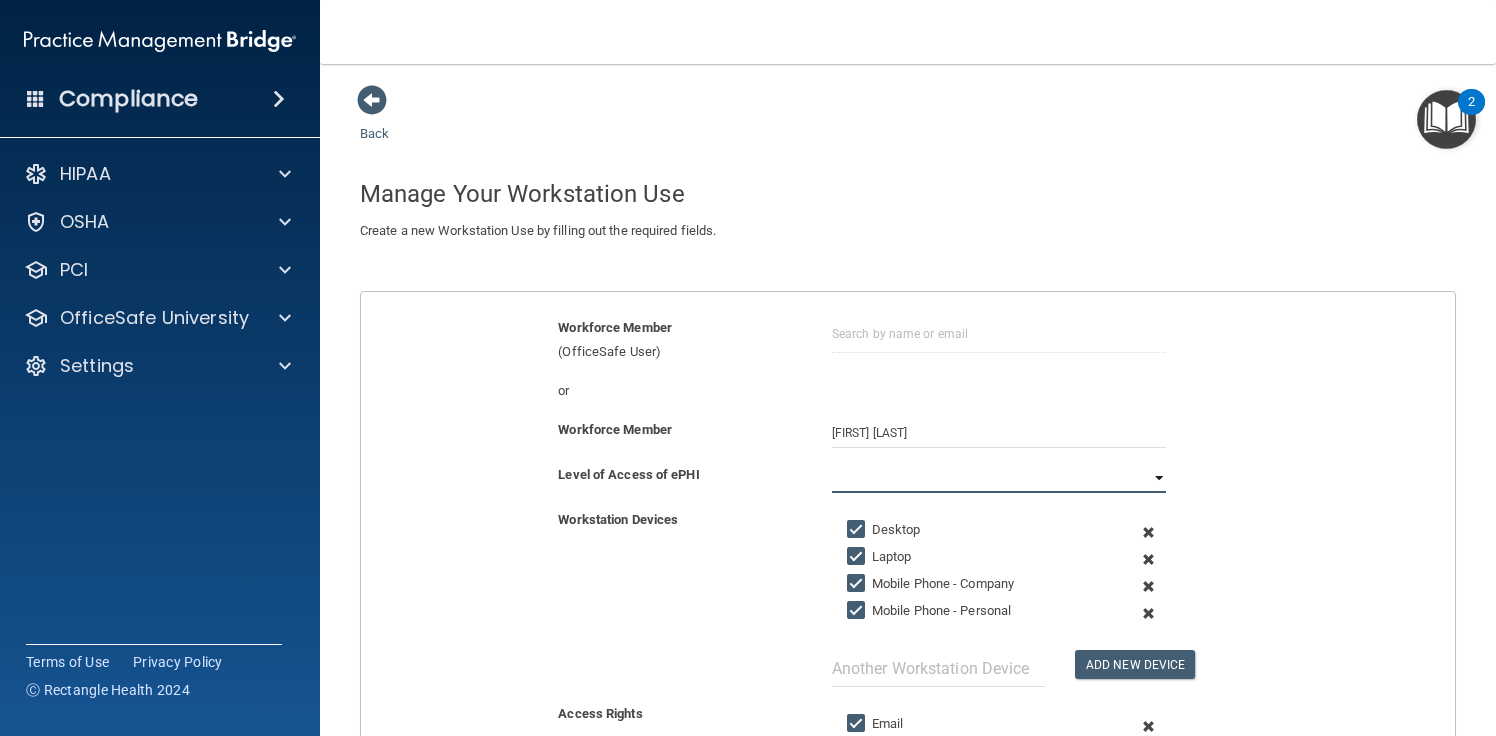 click on "Full Limited None" at bounding box center (999, 478) 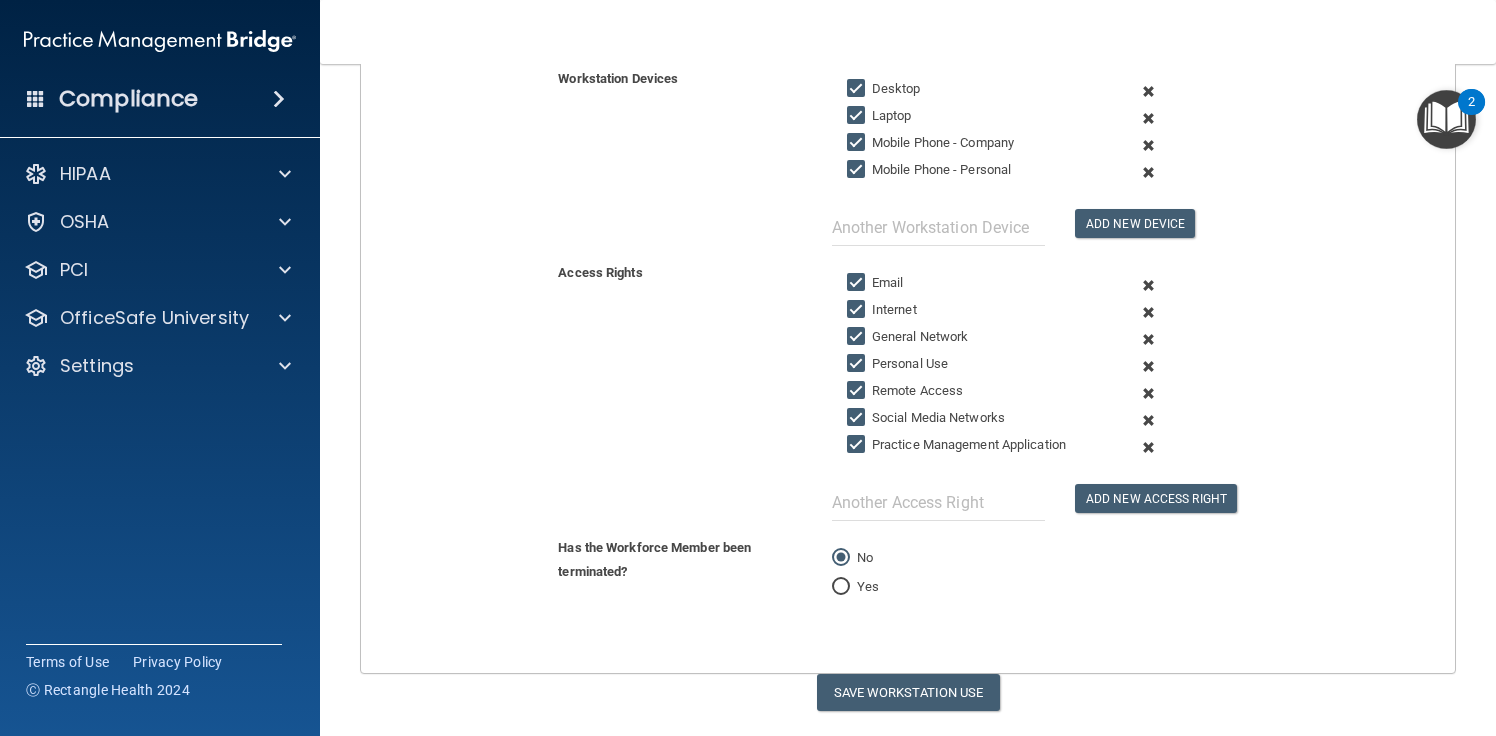 scroll, scrollTop: 456, scrollLeft: 0, axis: vertical 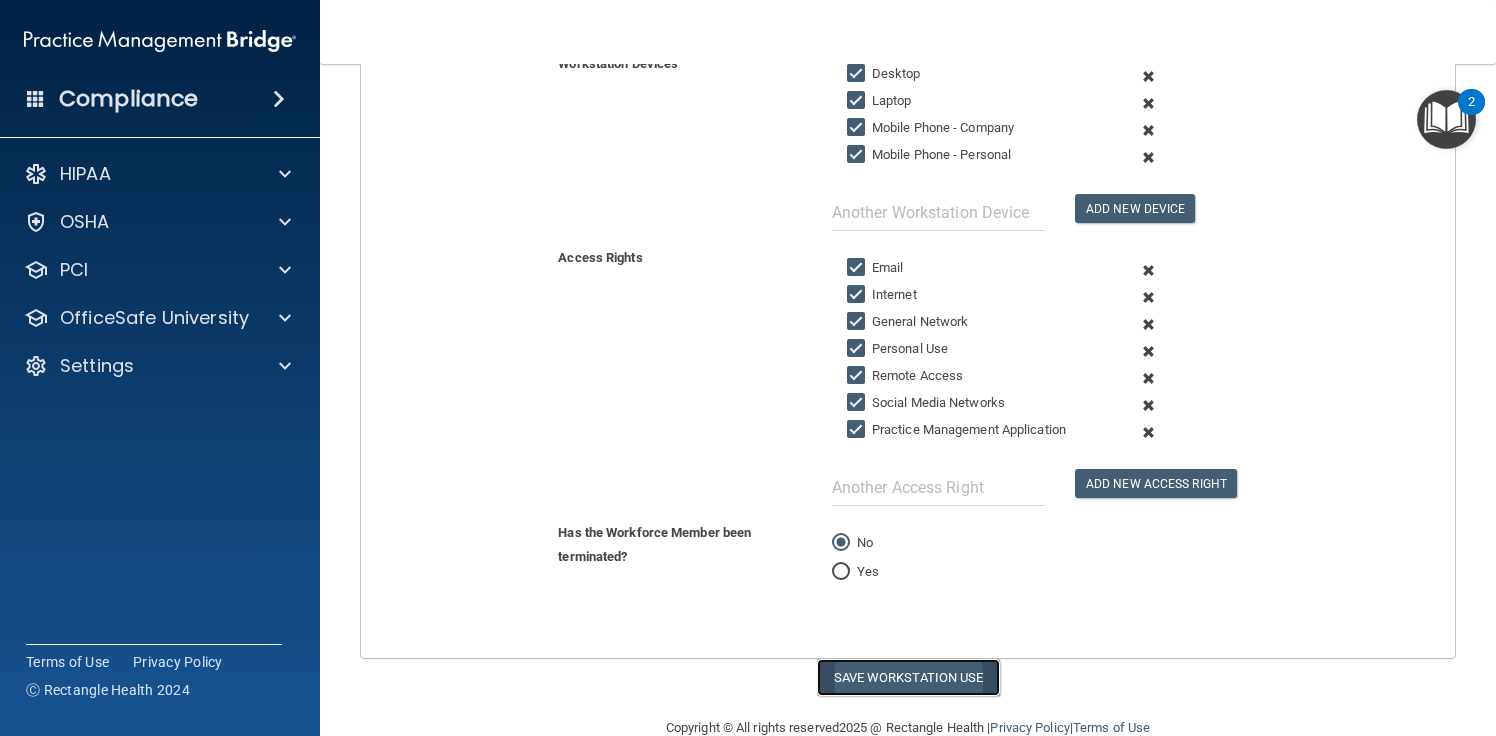 click on "Save Workstation Use" at bounding box center (908, 677) 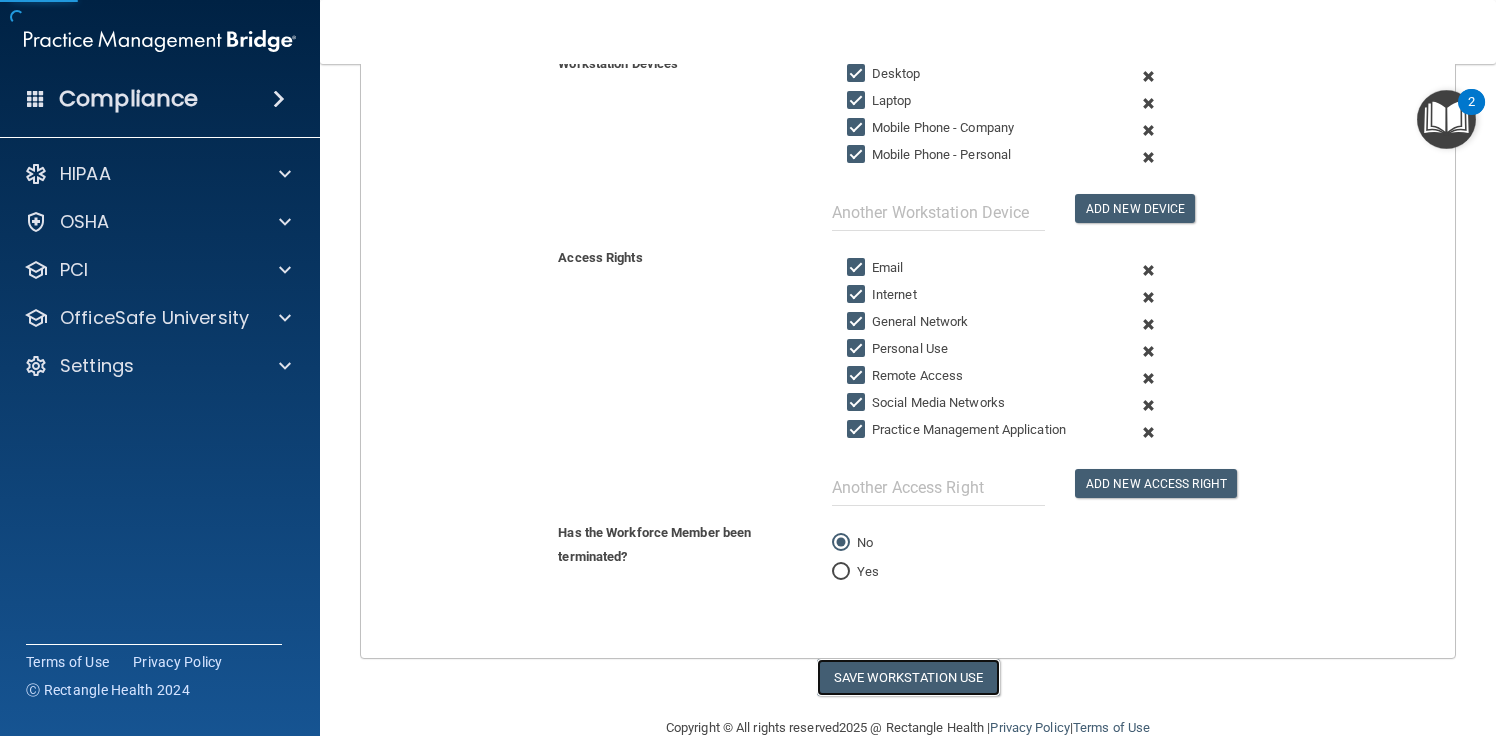 select on "? string:Full ?" 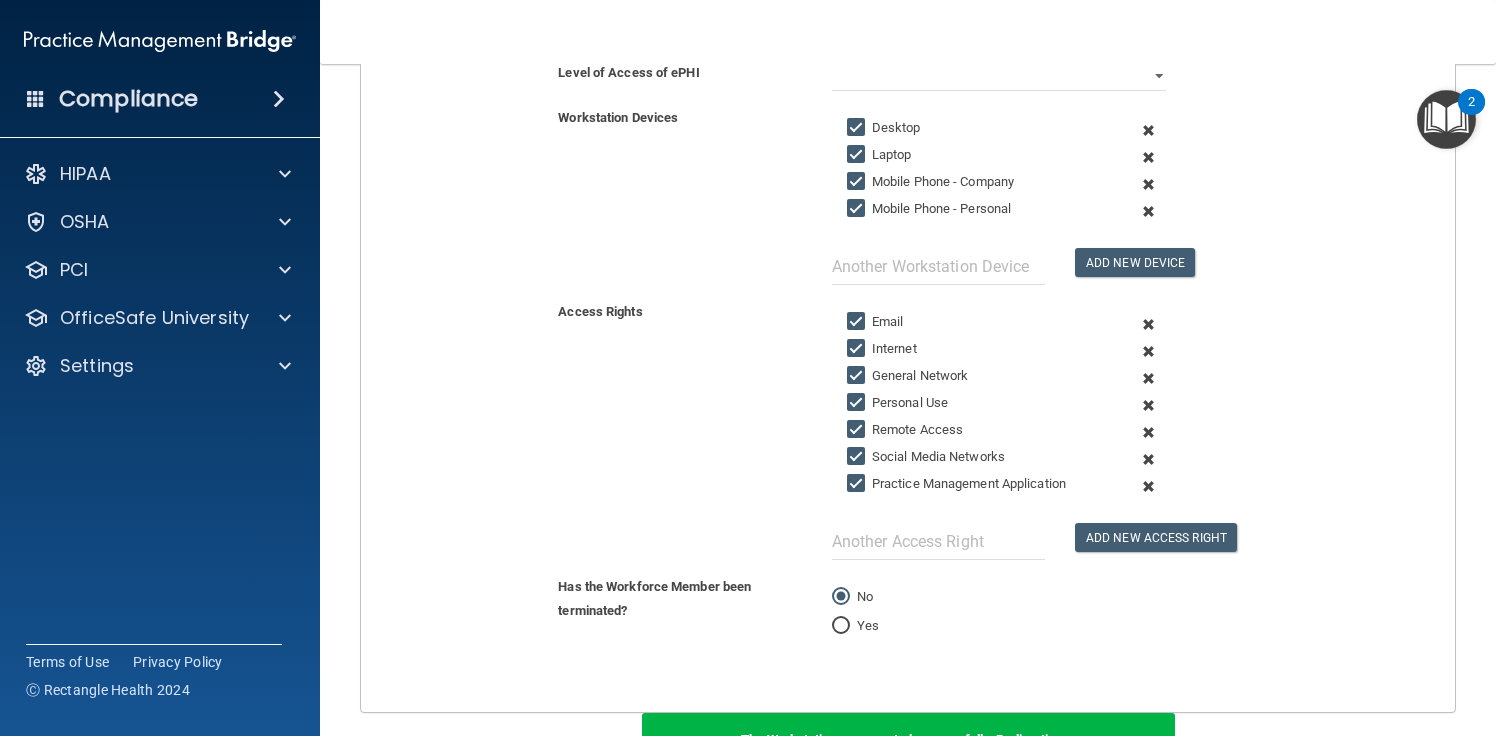 scroll, scrollTop: 536, scrollLeft: 0, axis: vertical 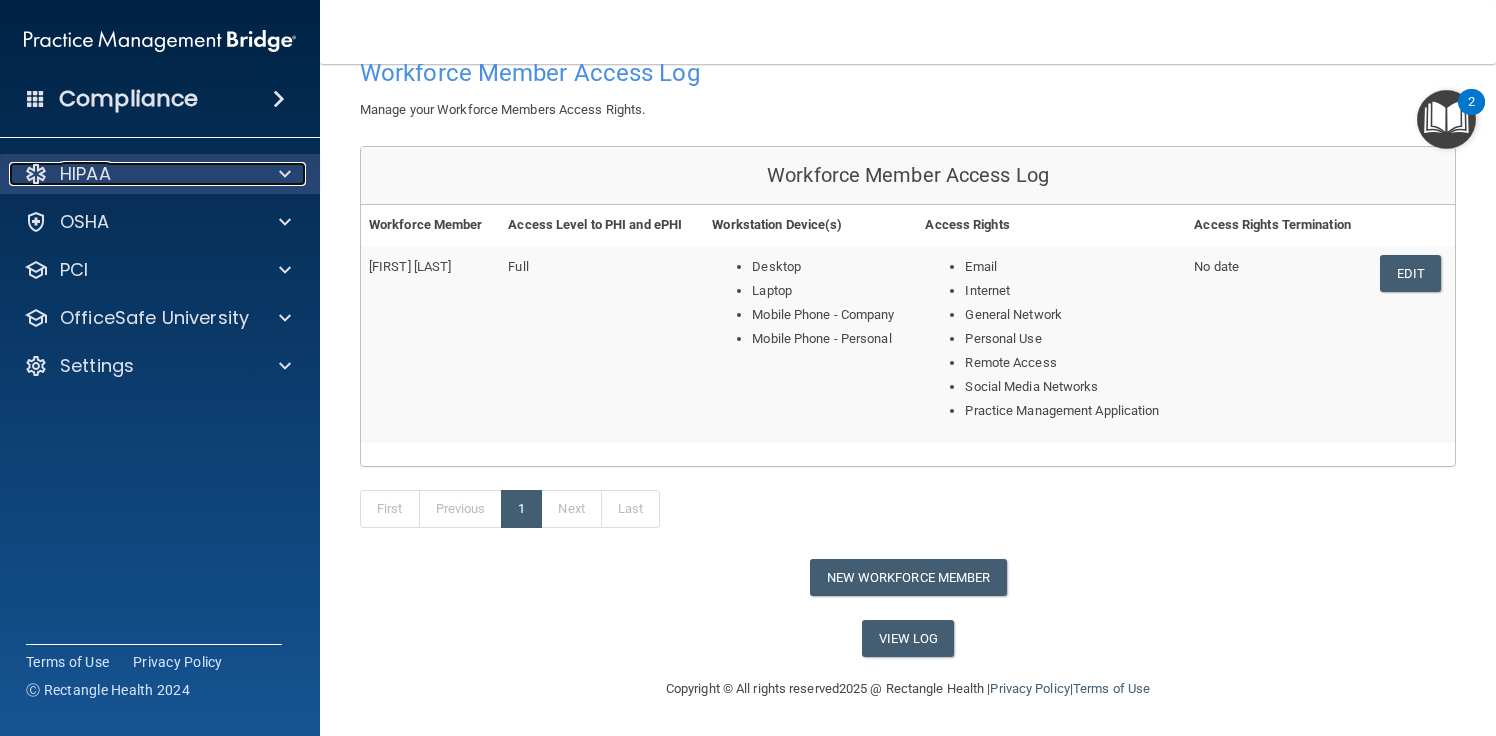 click on "HIPAA" at bounding box center (133, 174) 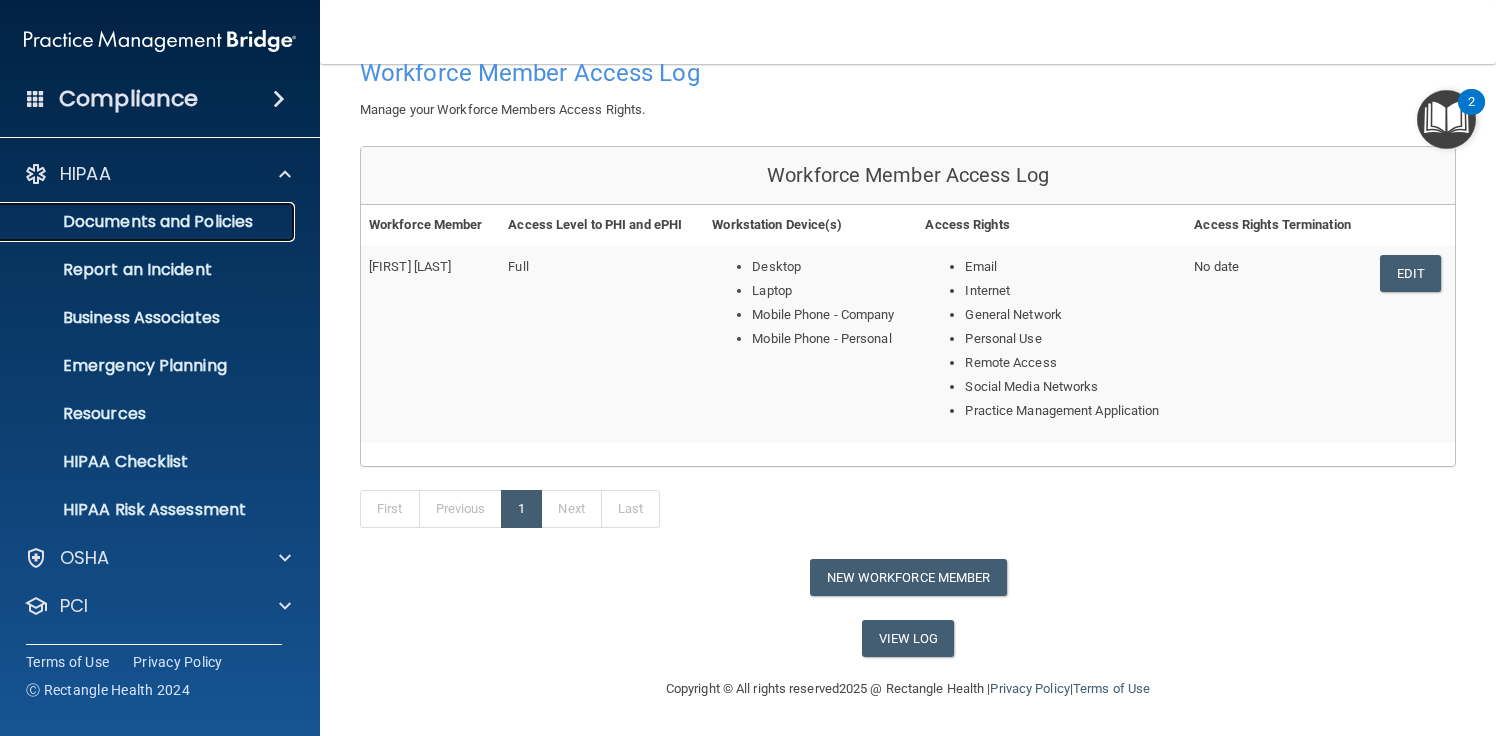 click on "Documents and Policies" at bounding box center [137, 222] 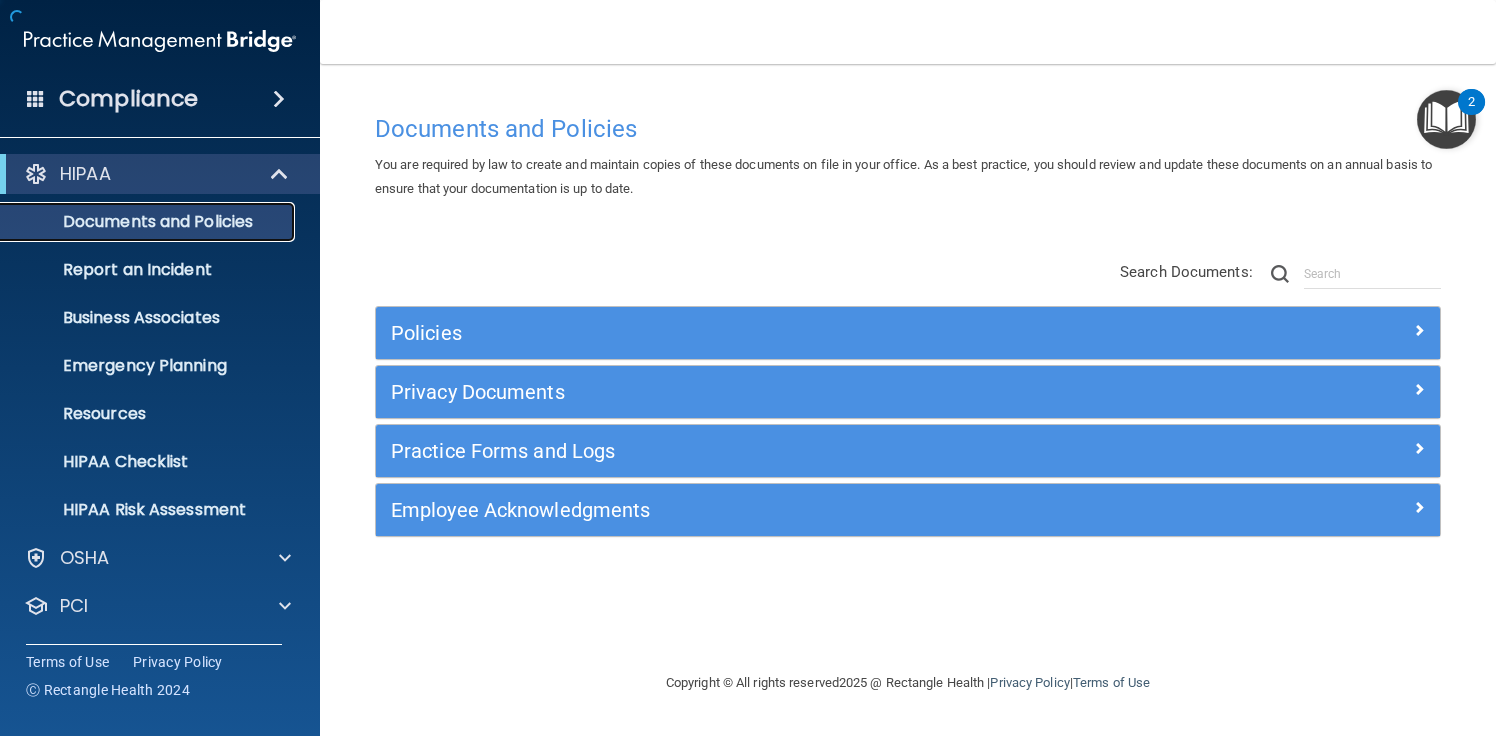 scroll, scrollTop: 0, scrollLeft: 0, axis: both 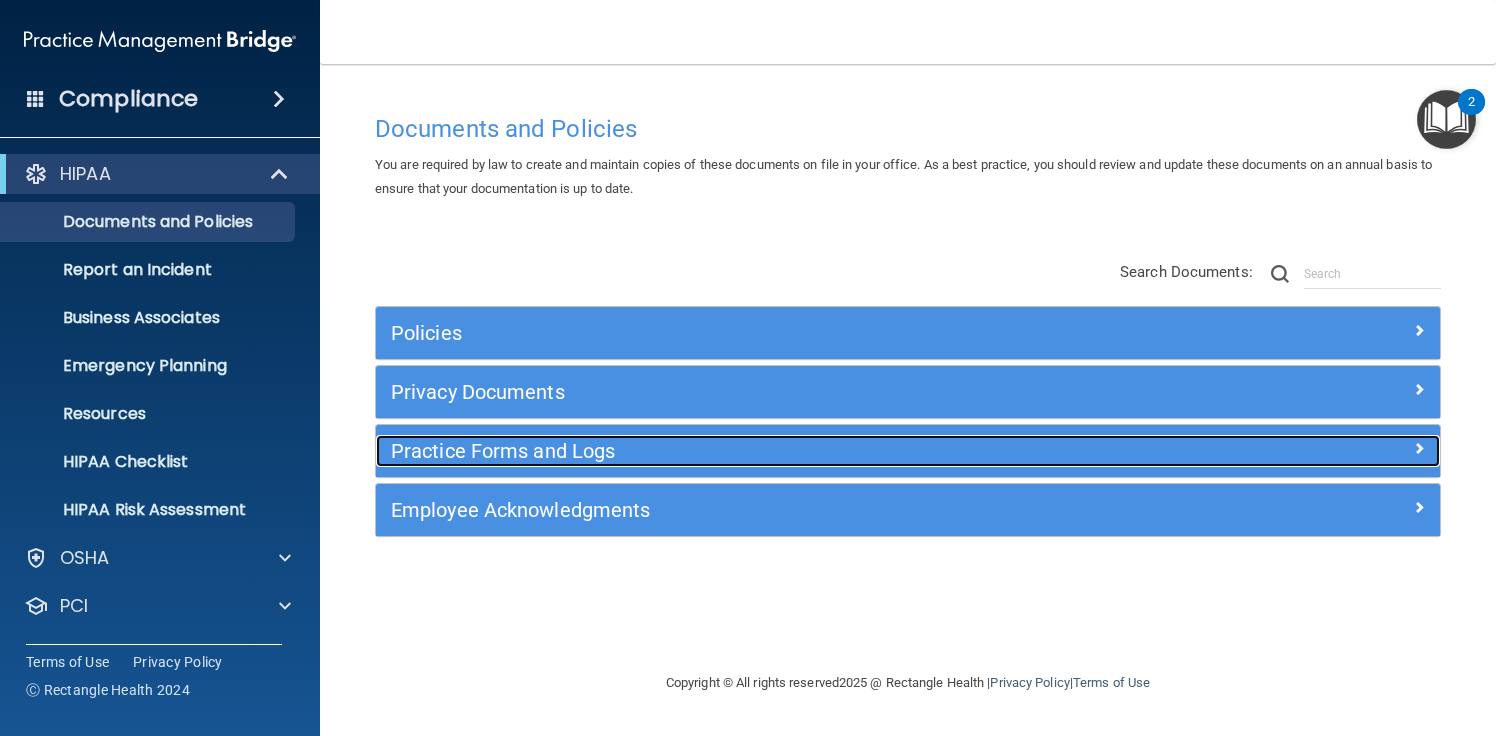 click on "Practice Forms and Logs" at bounding box center (775, 451) 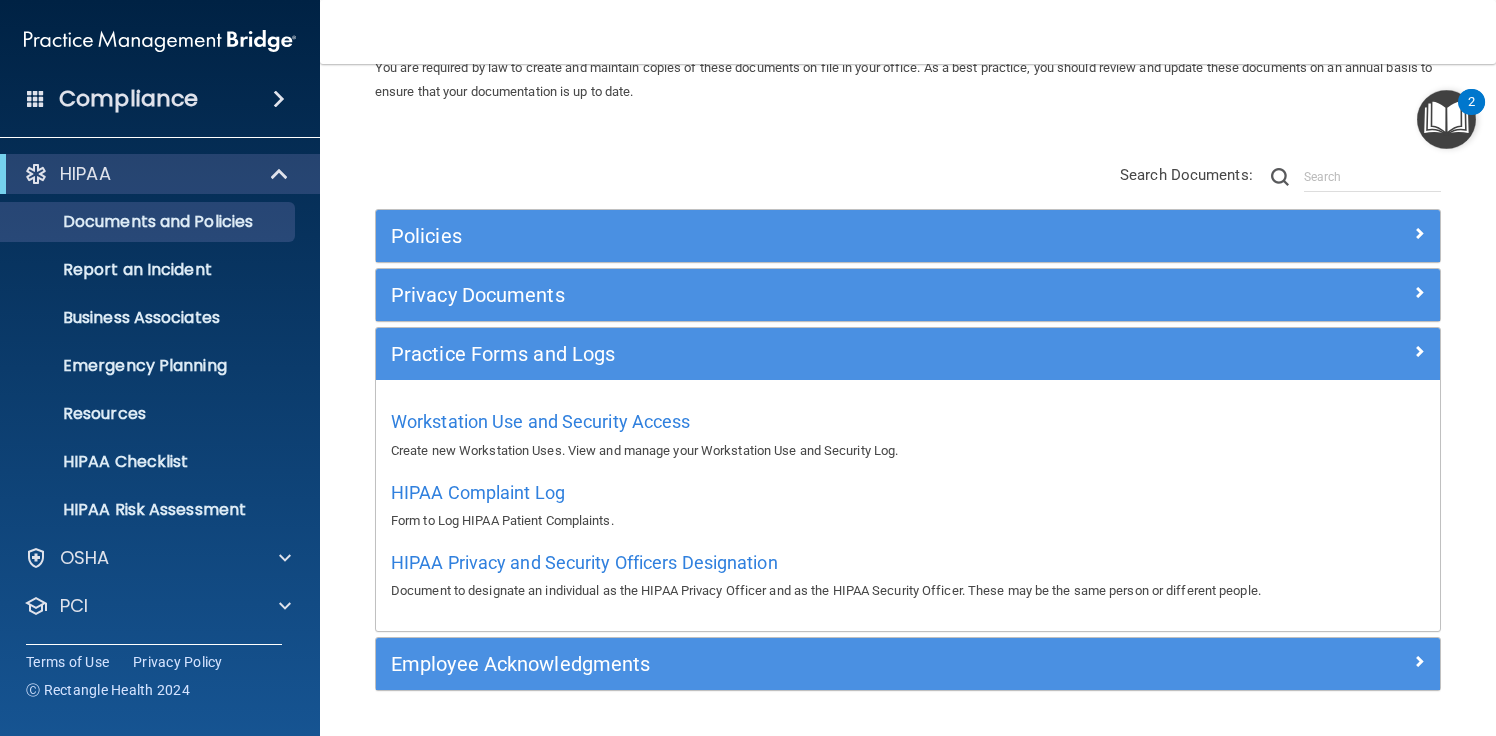 scroll, scrollTop: 155, scrollLeft: 0, axis: vertical 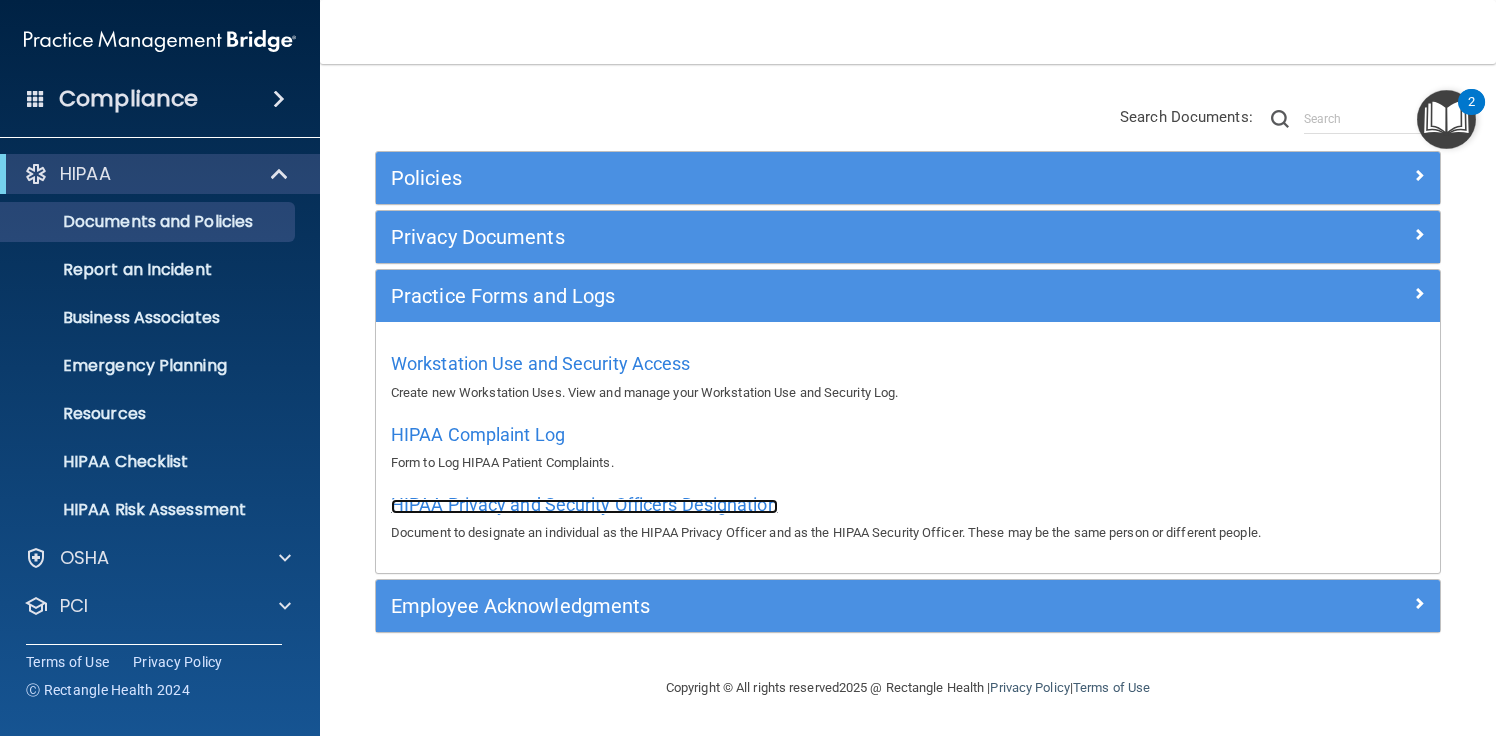 click on "HIPAA Privacy and Security Officers Designation" at bounding box center (584, 504) 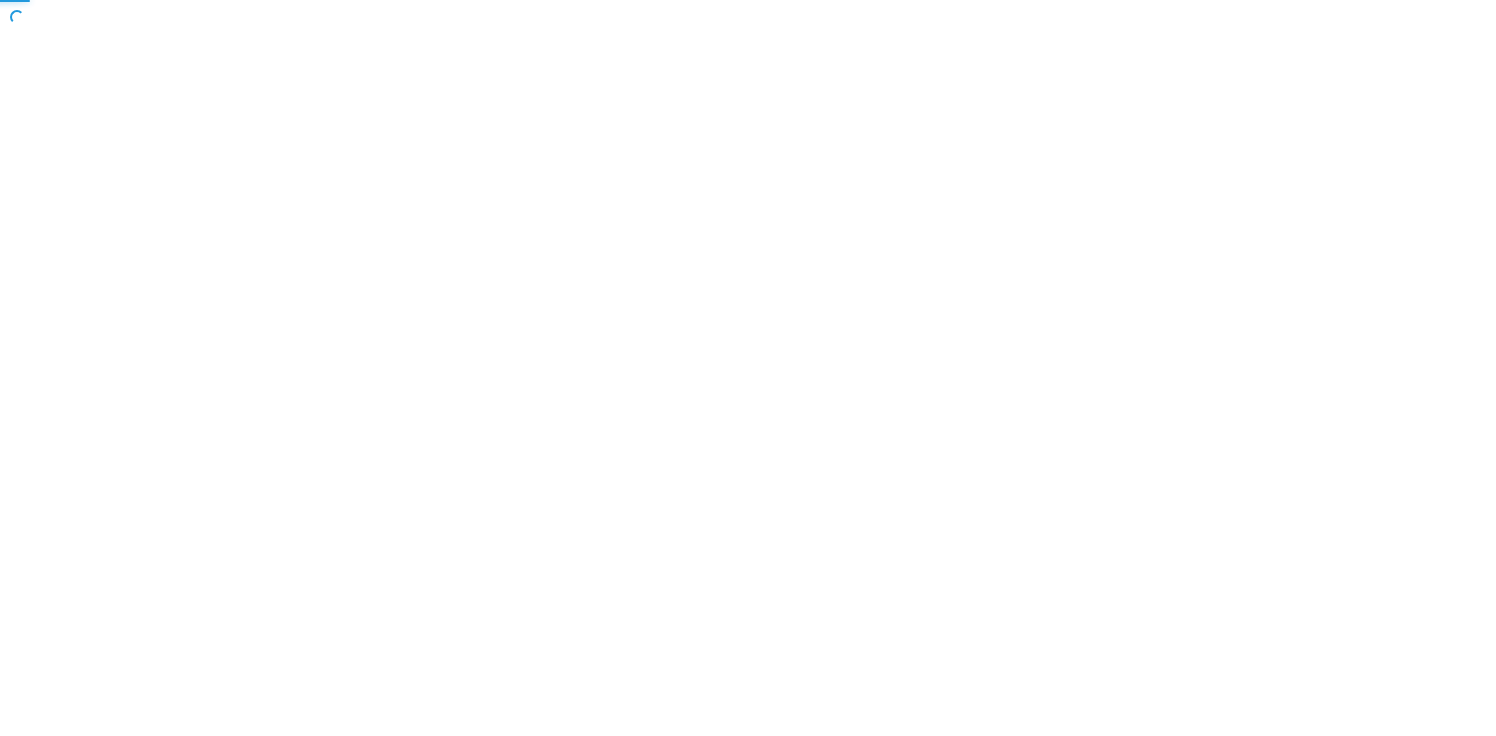 scroll, scrollTop: 0, scrollLeft: 0, axis: both 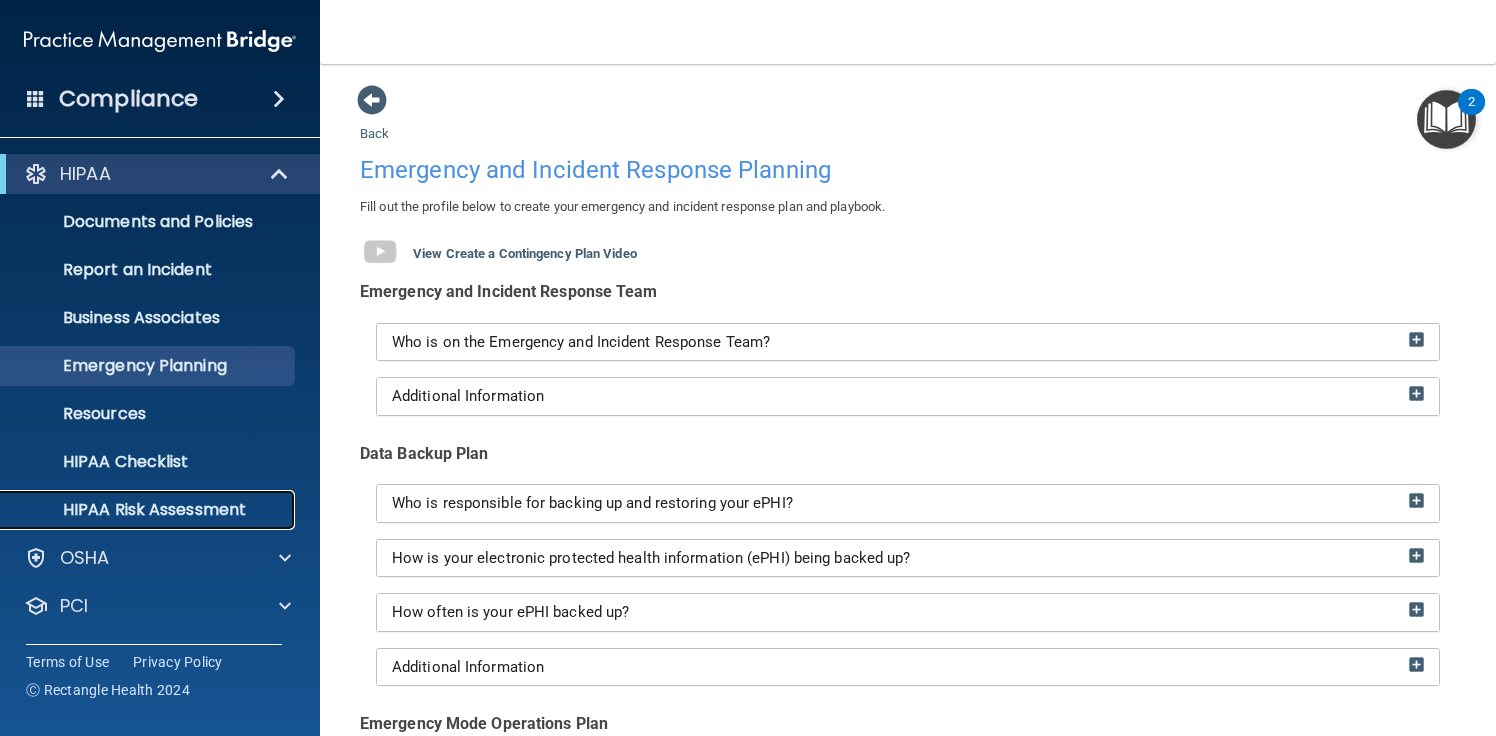 click on "HIPAA Risk Assessment" at bounding box center (149, 510) 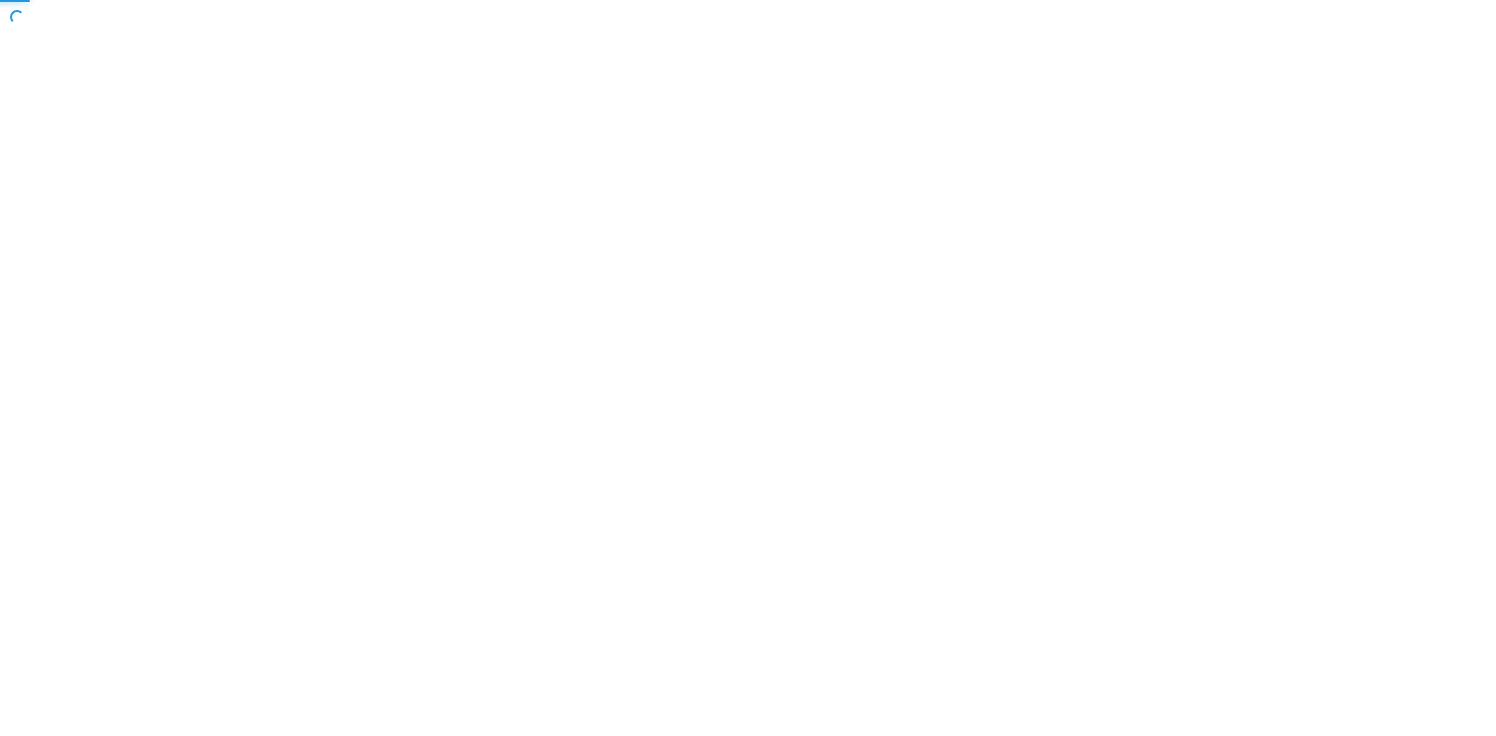 scroll, scrollTop: 0, scrollLeft: 0, axis: both 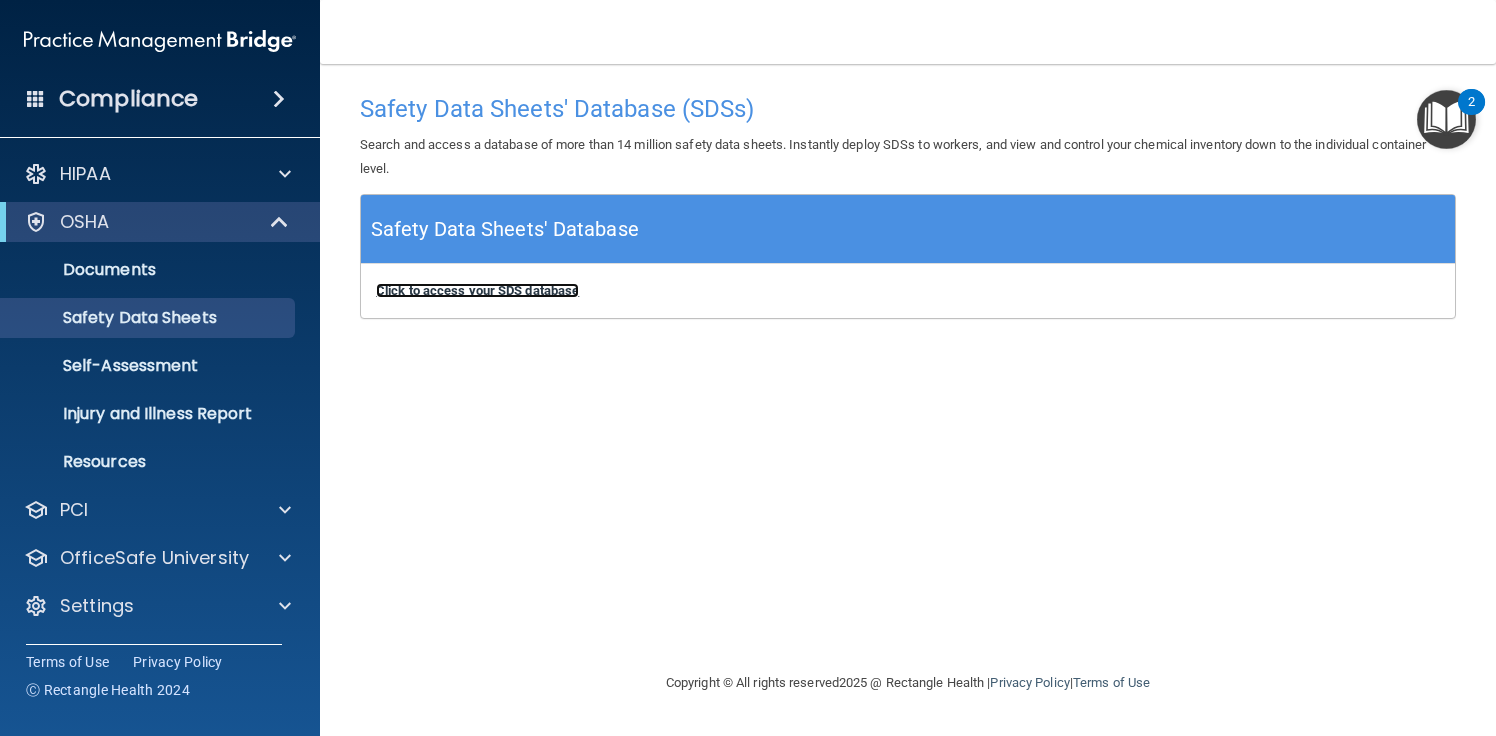 click on "Click to access your SDS database" at bounding box center (477, 290) 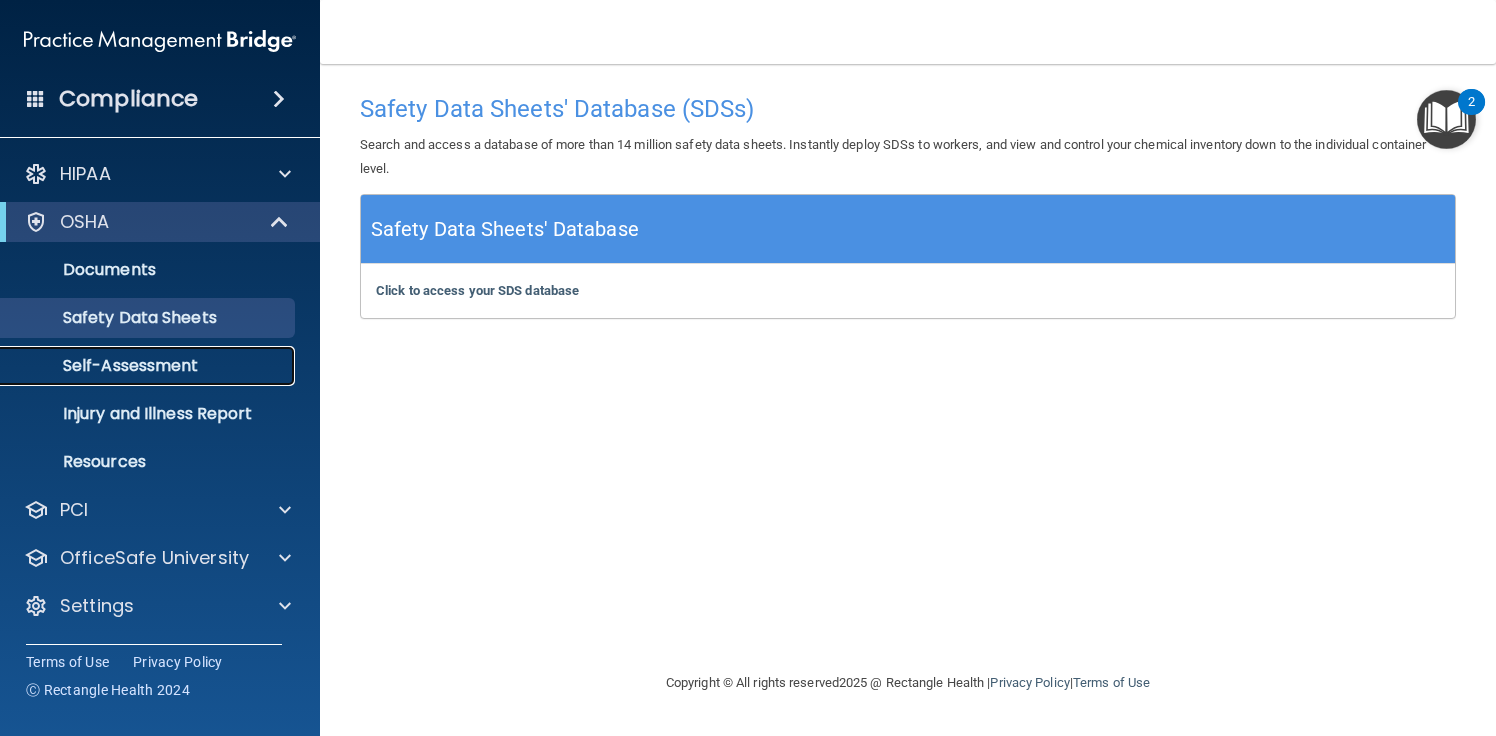 click on "Self-Assessment" at bounding box center (149, 366) 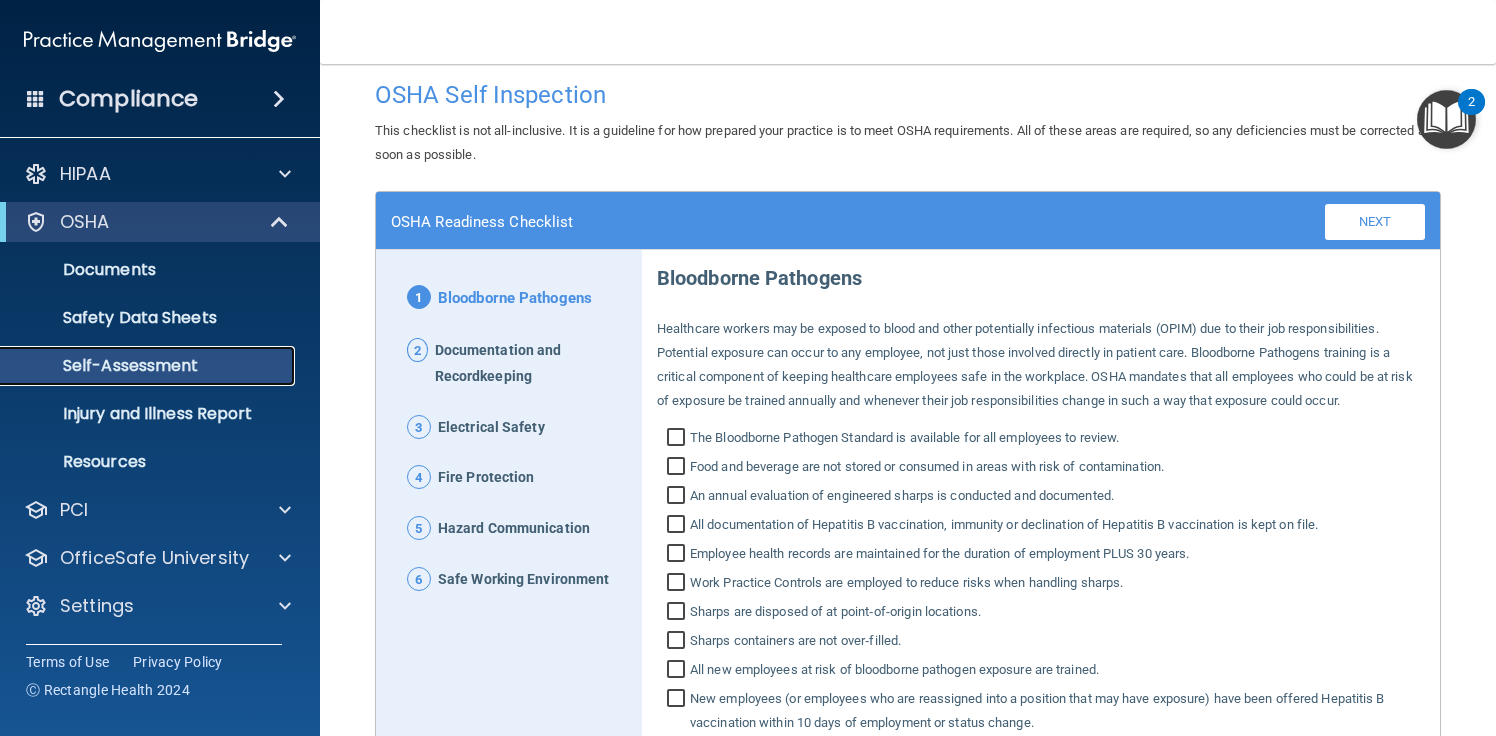 scroll, scrollTop: 0, scrollLeft: 0, axis: both 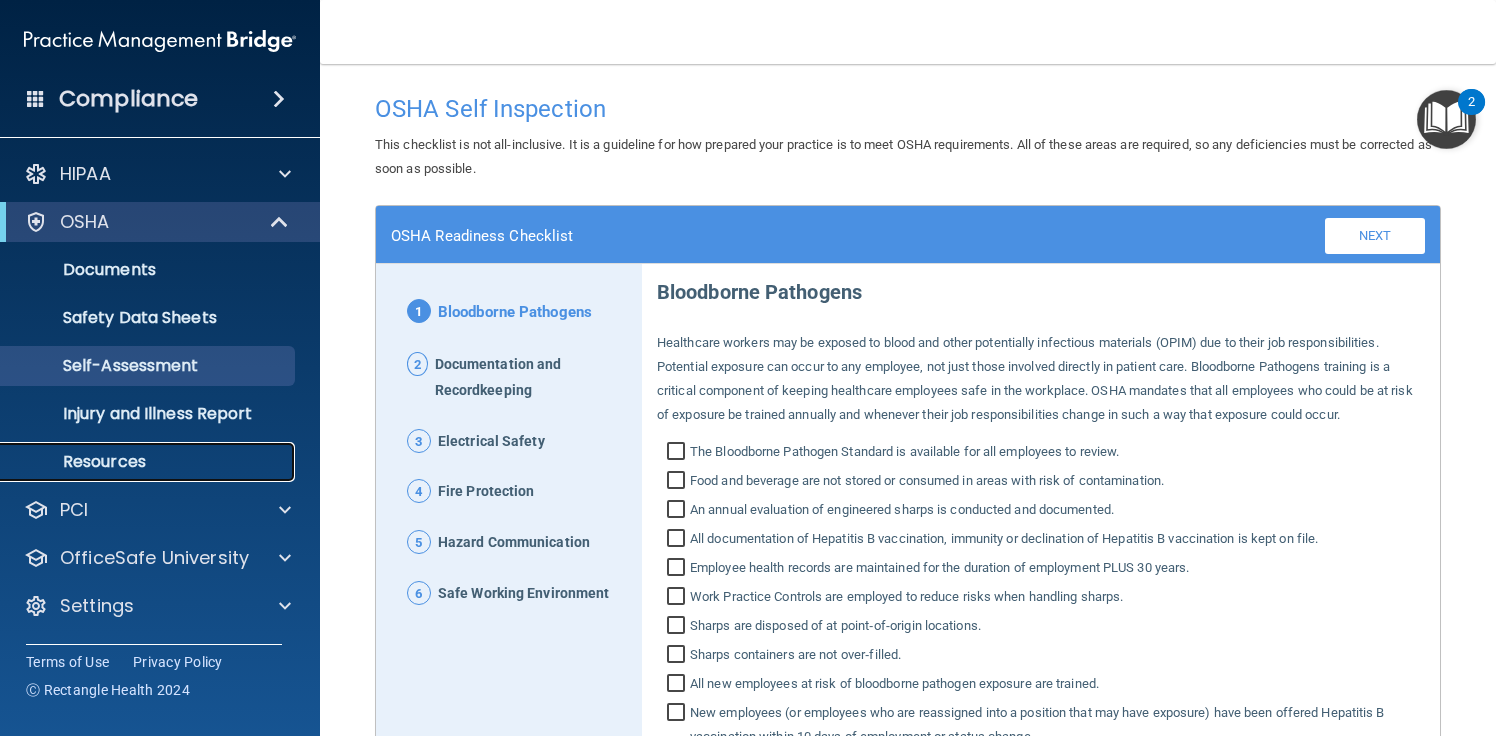 click on "Resources" at bounding box center [149, 462] 